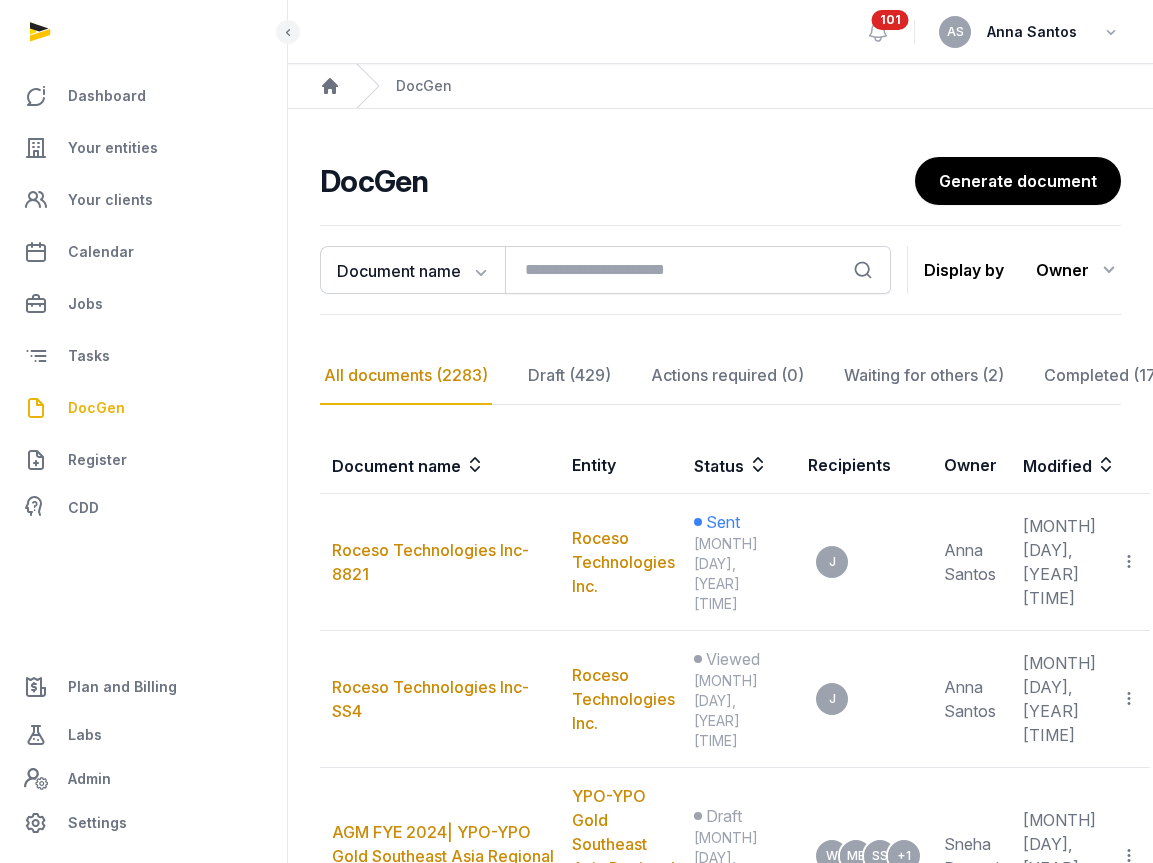 scroll, scrollTop: 0, scrollLeft: 0, axis: both 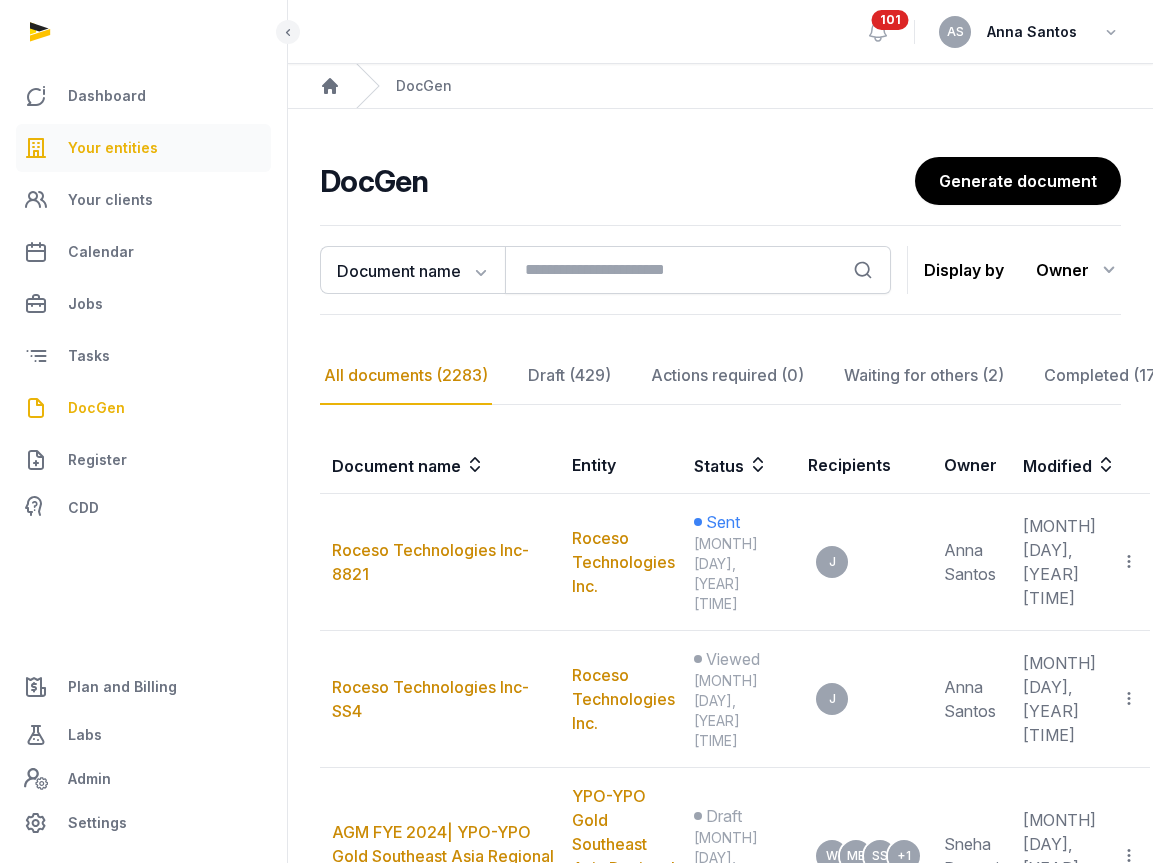 click on "Your entities" at bounding box center [113, 148] 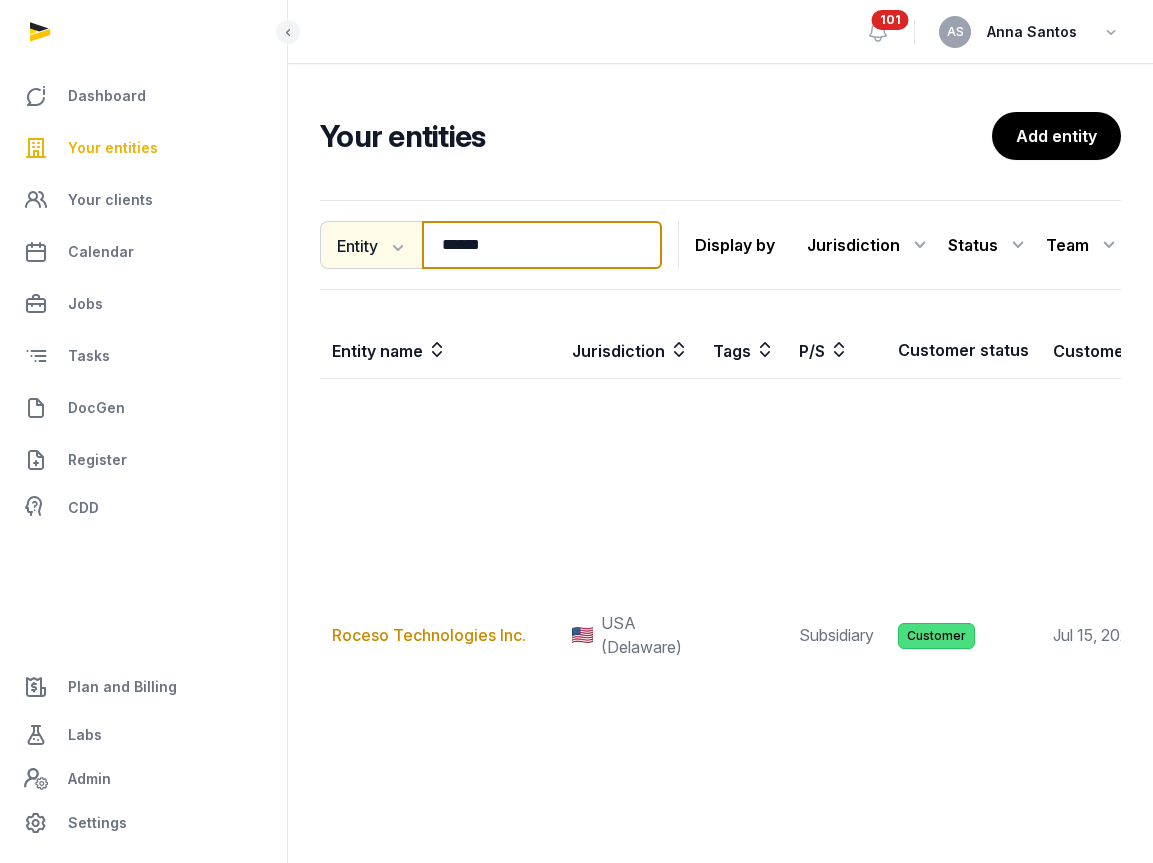 drag, startPoint x: 556, startPoint y: 258, endPoint x: 406, endPoint y: 259, distance: 150.00333 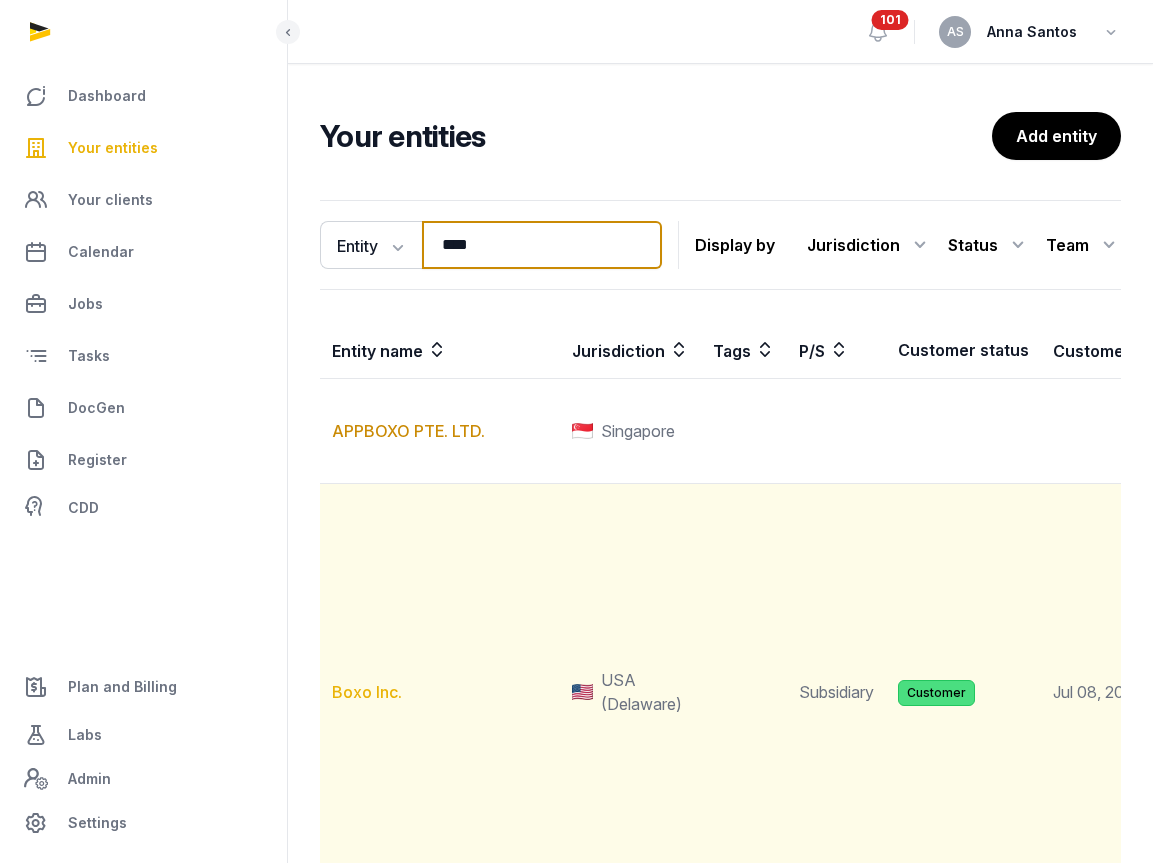type on "****" 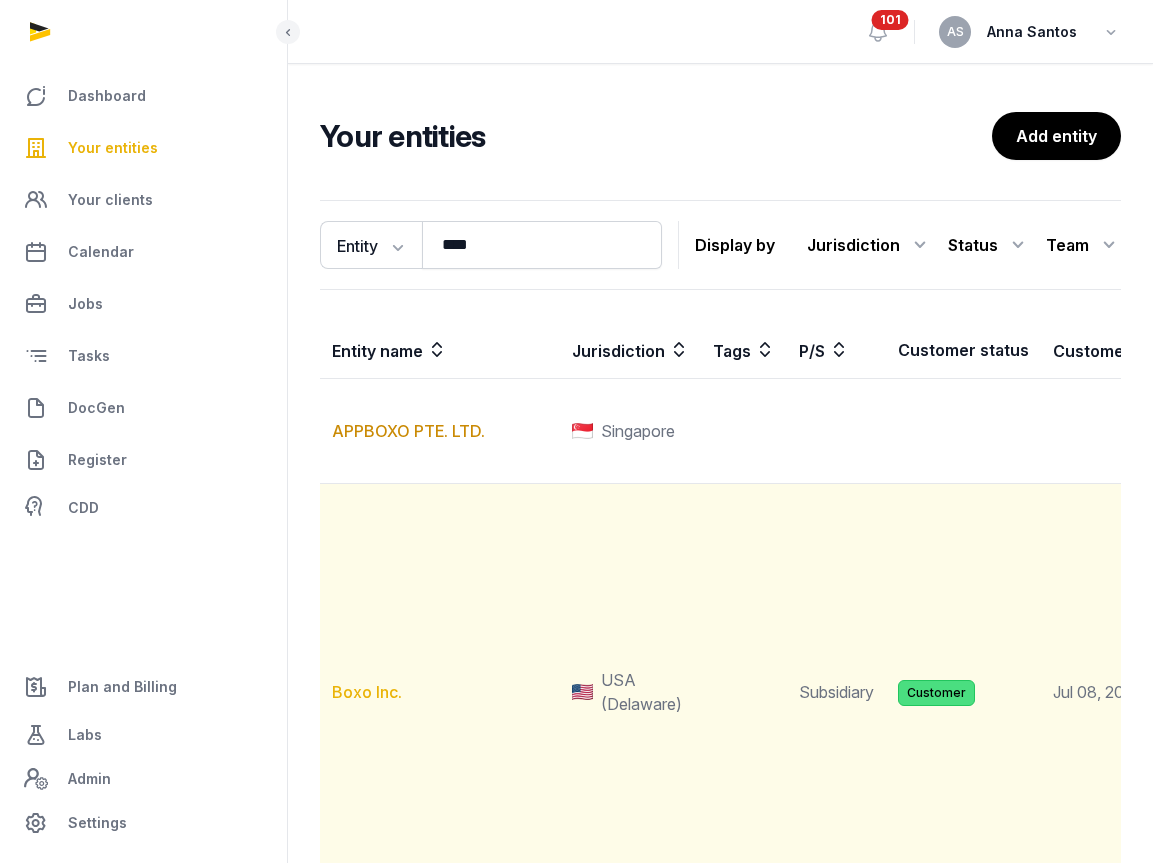 click on "Boxo Inc." at bounding box center [367, 692] 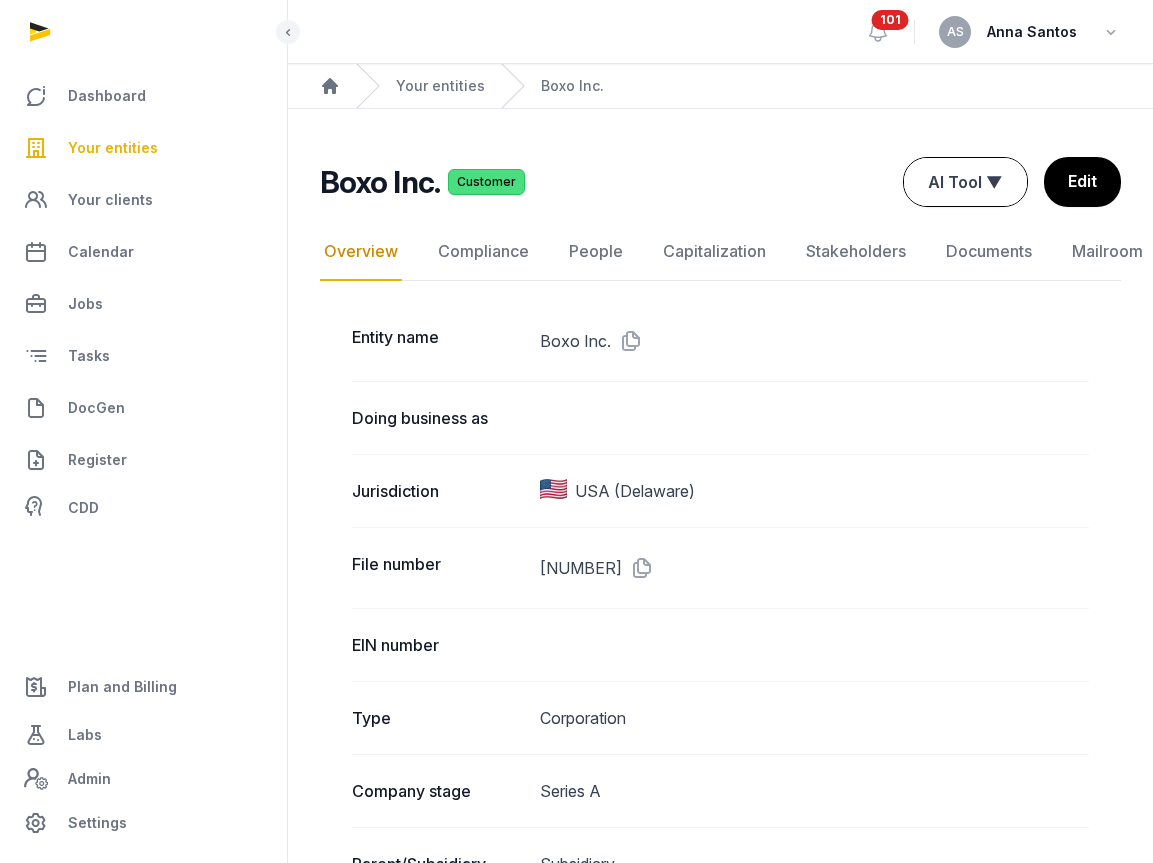 click on "AI Tool ▼" at bounding box center (965, 182) 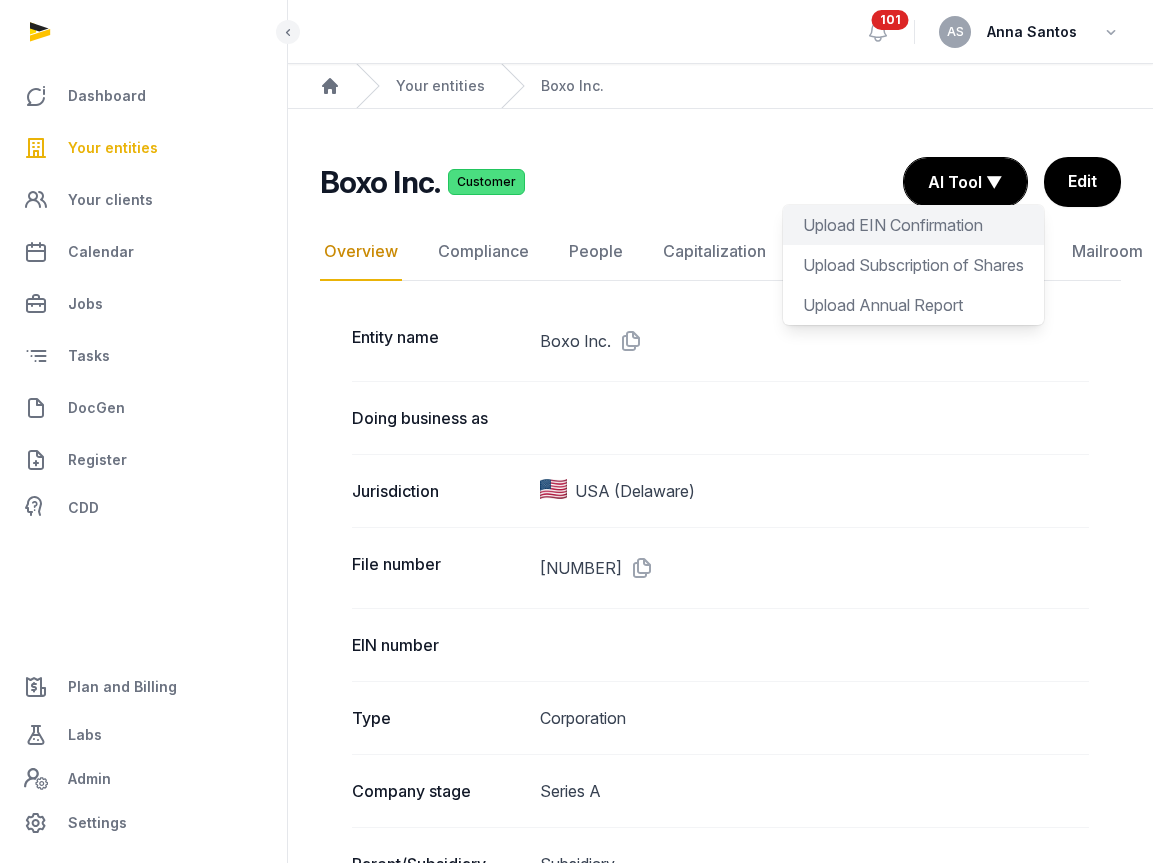 click on "Upload EIN Confirmation" 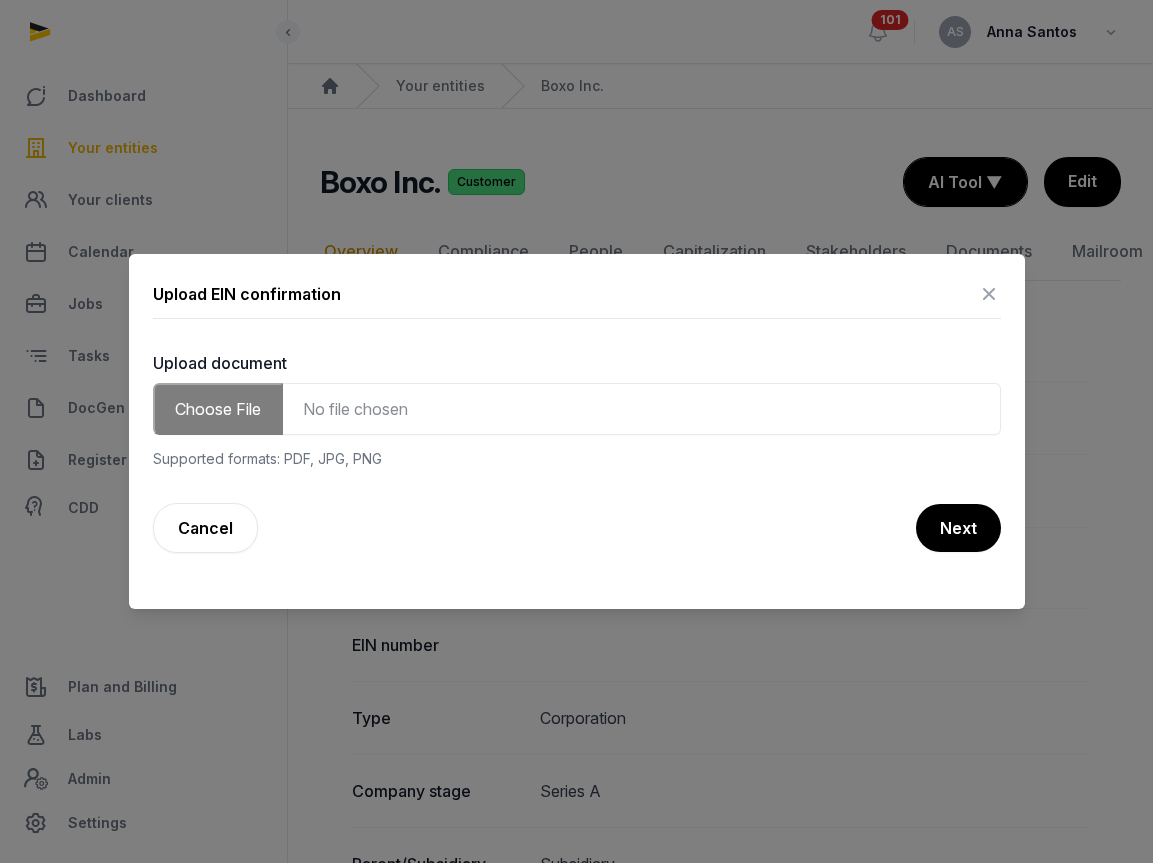 type on "**********" 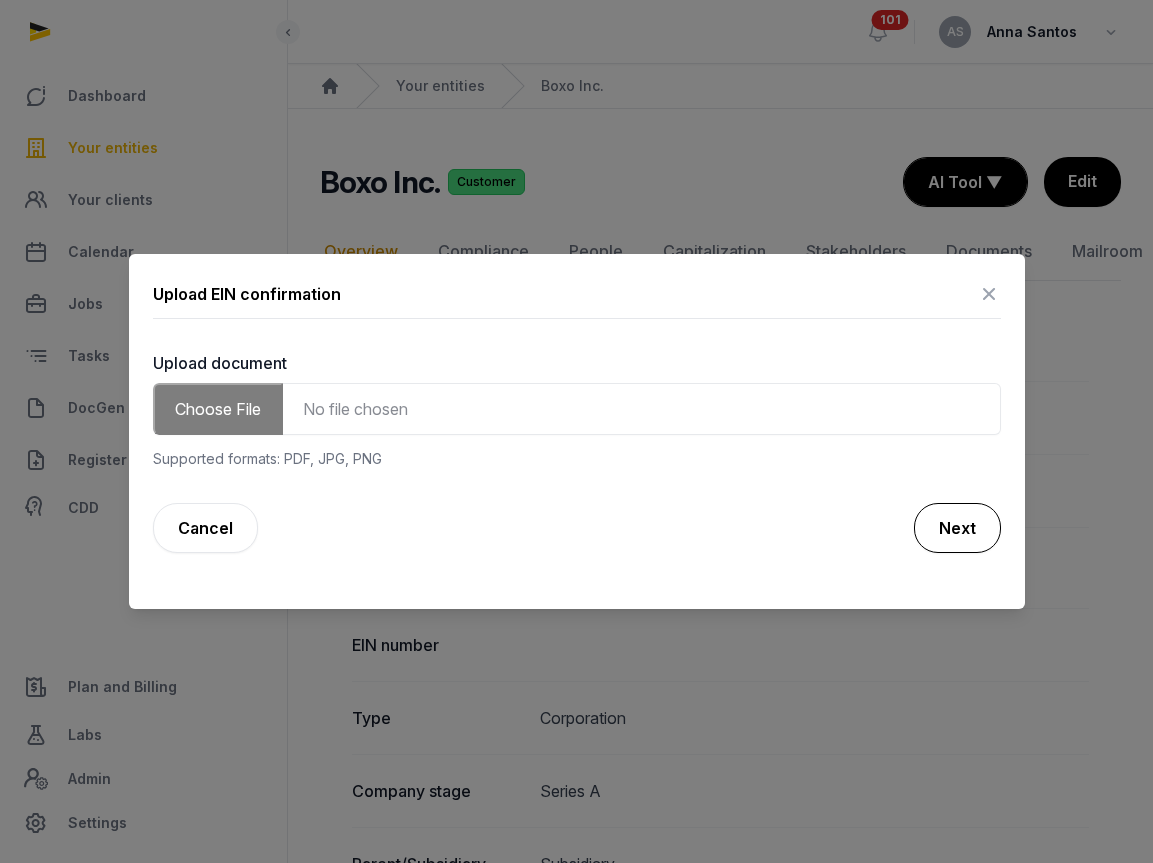 click on "Next" at bounding box center (957, 528) 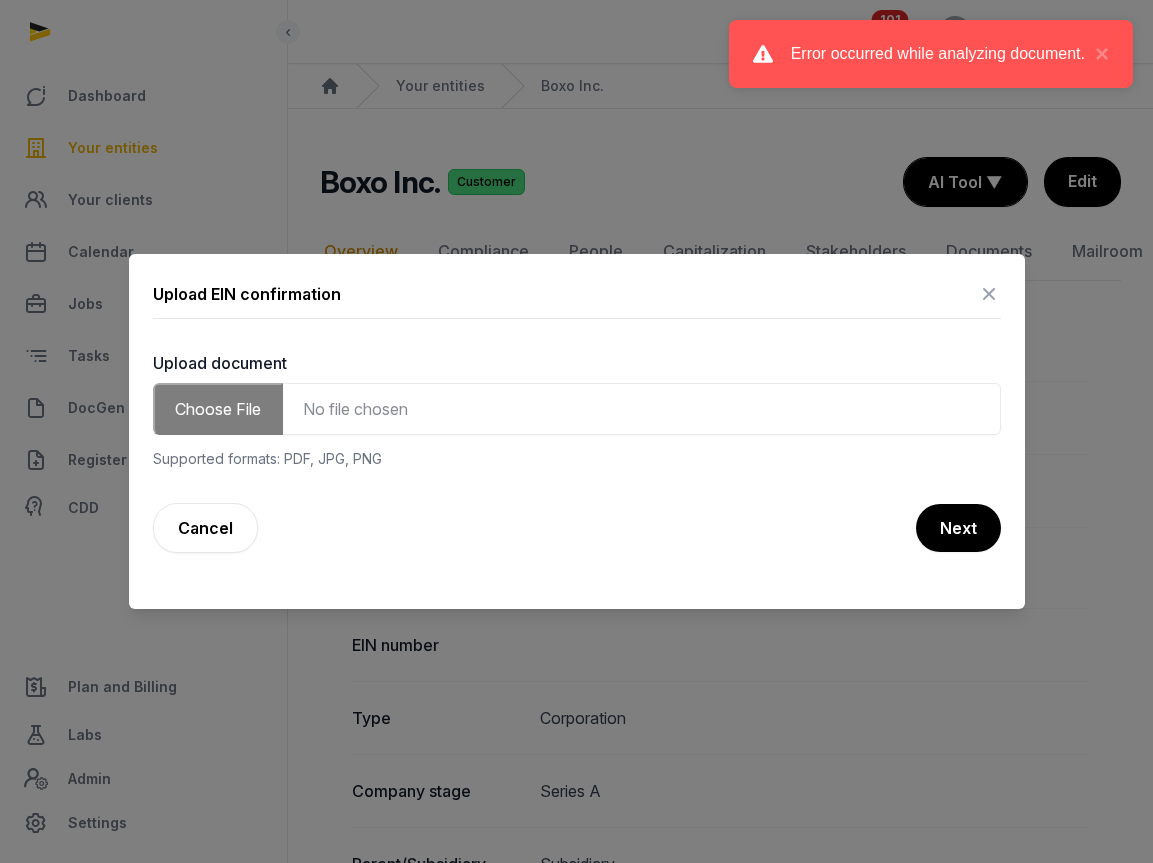type 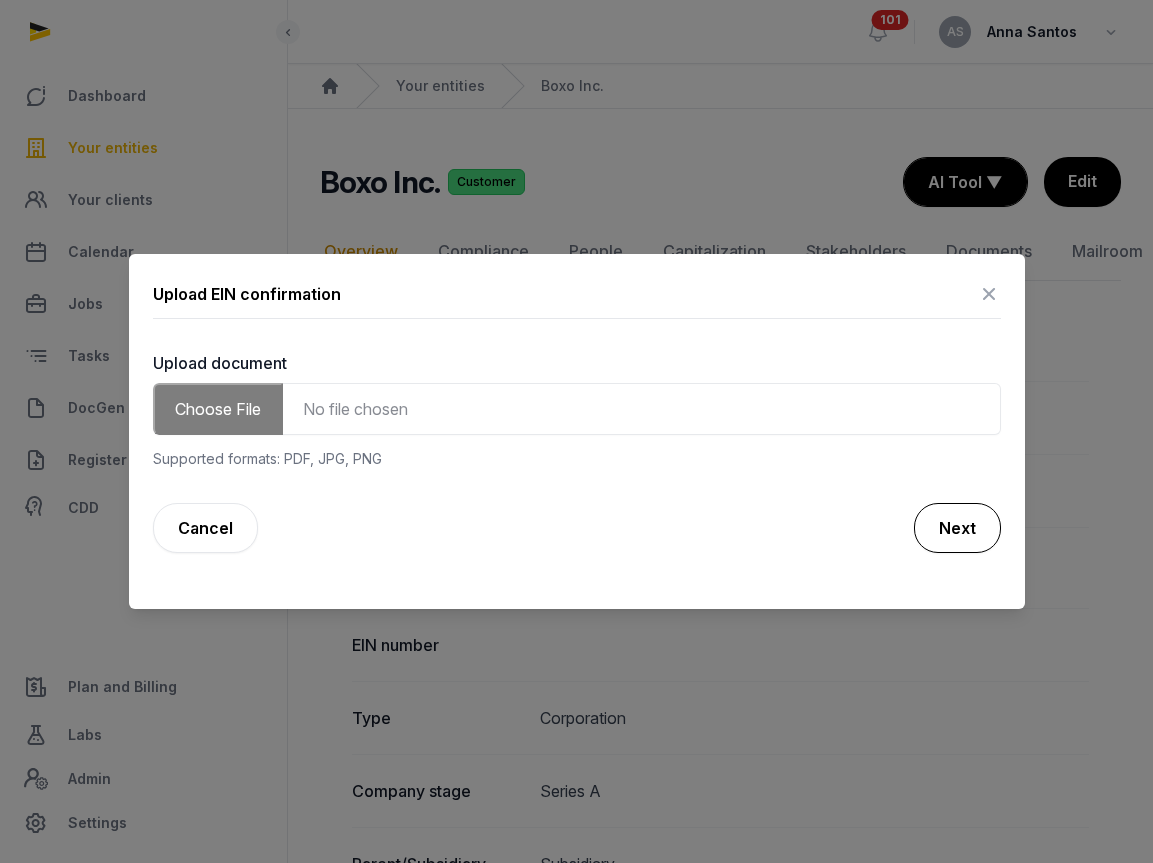 click on "Next" at bounding box center [957, 528] 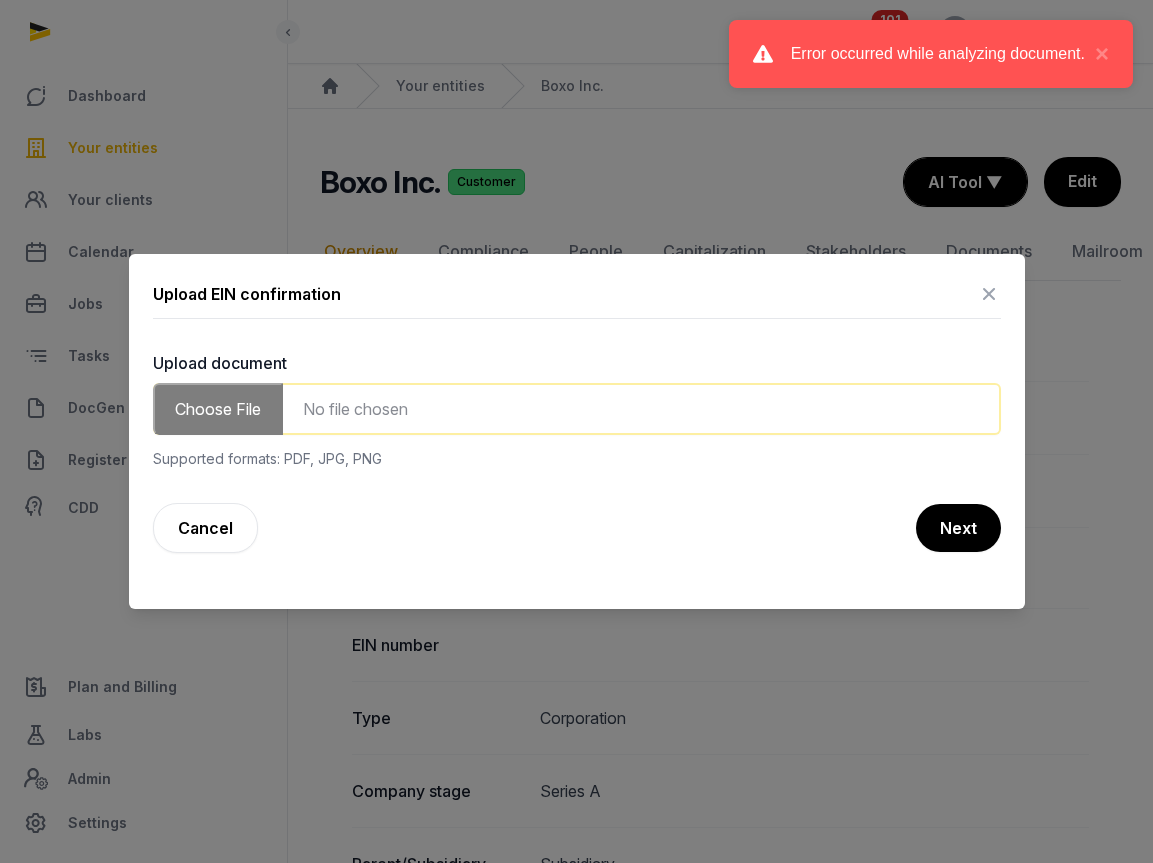 click 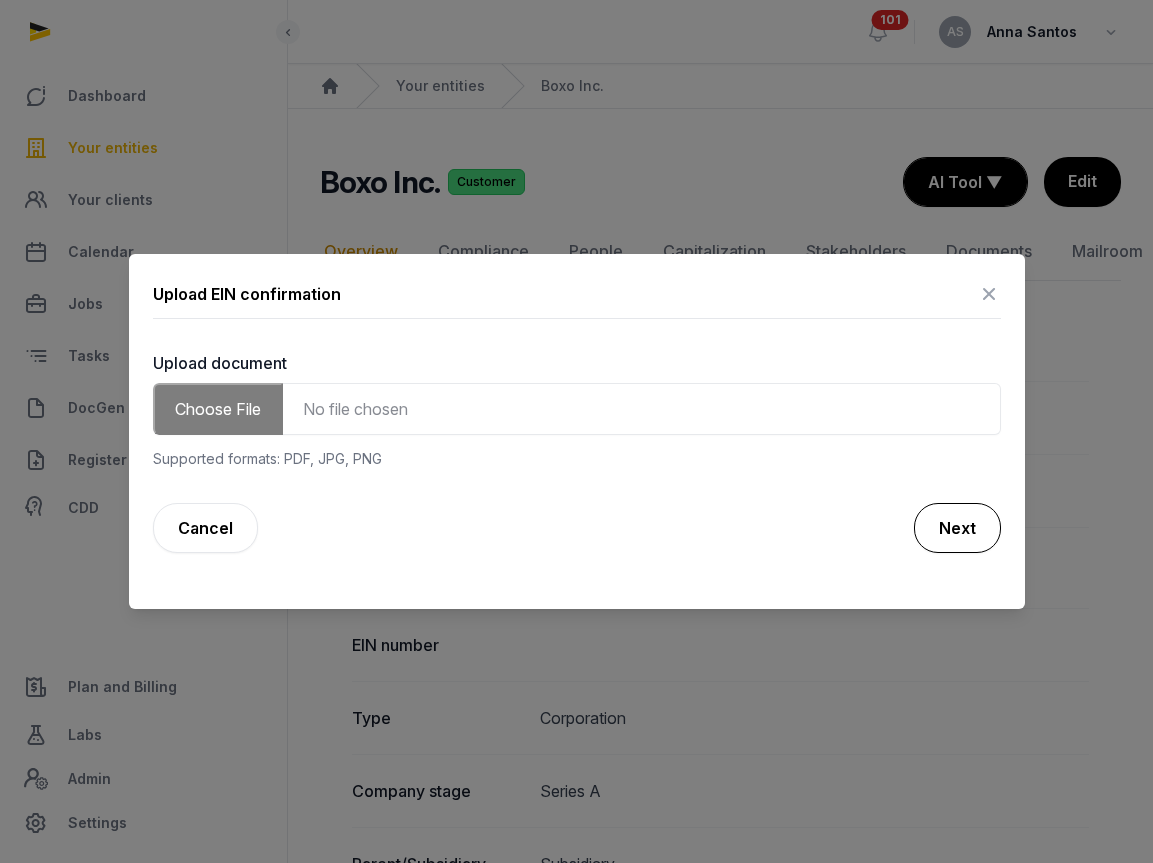 click on "Next" at bounding box center [957, 528] 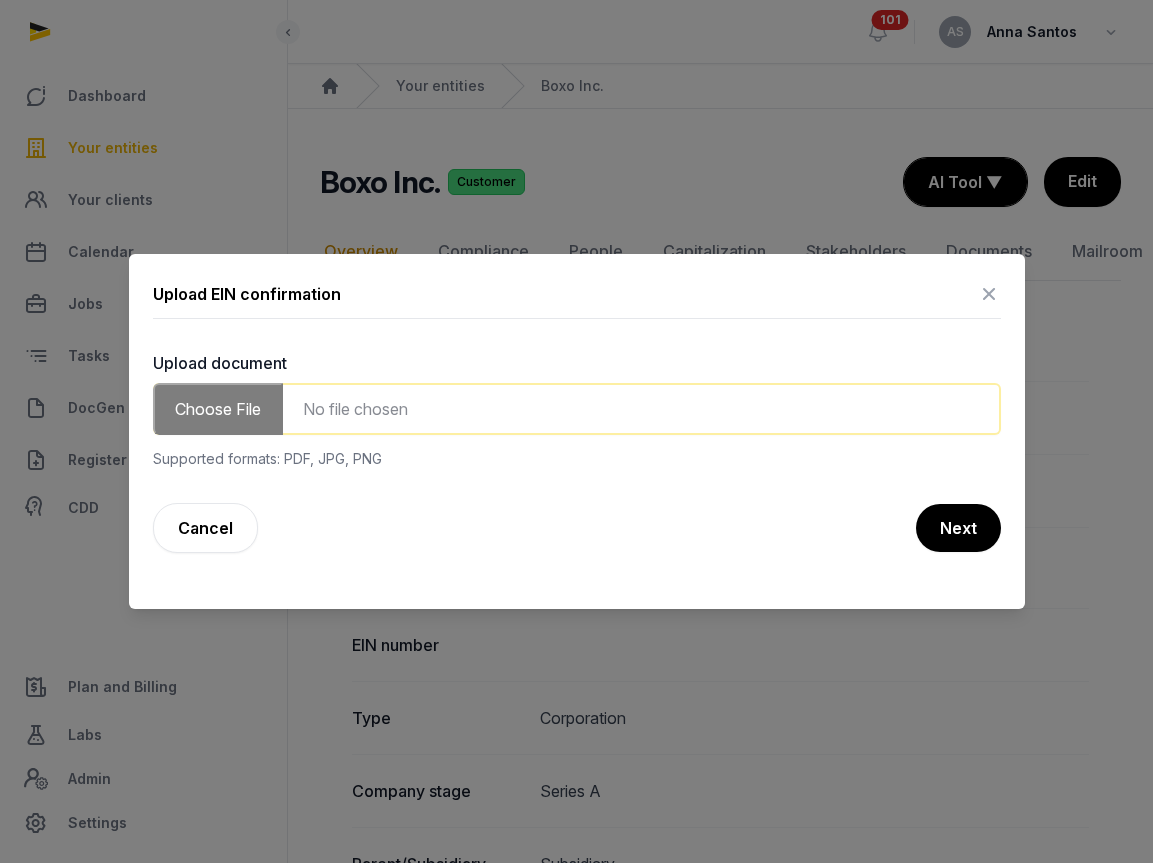 click 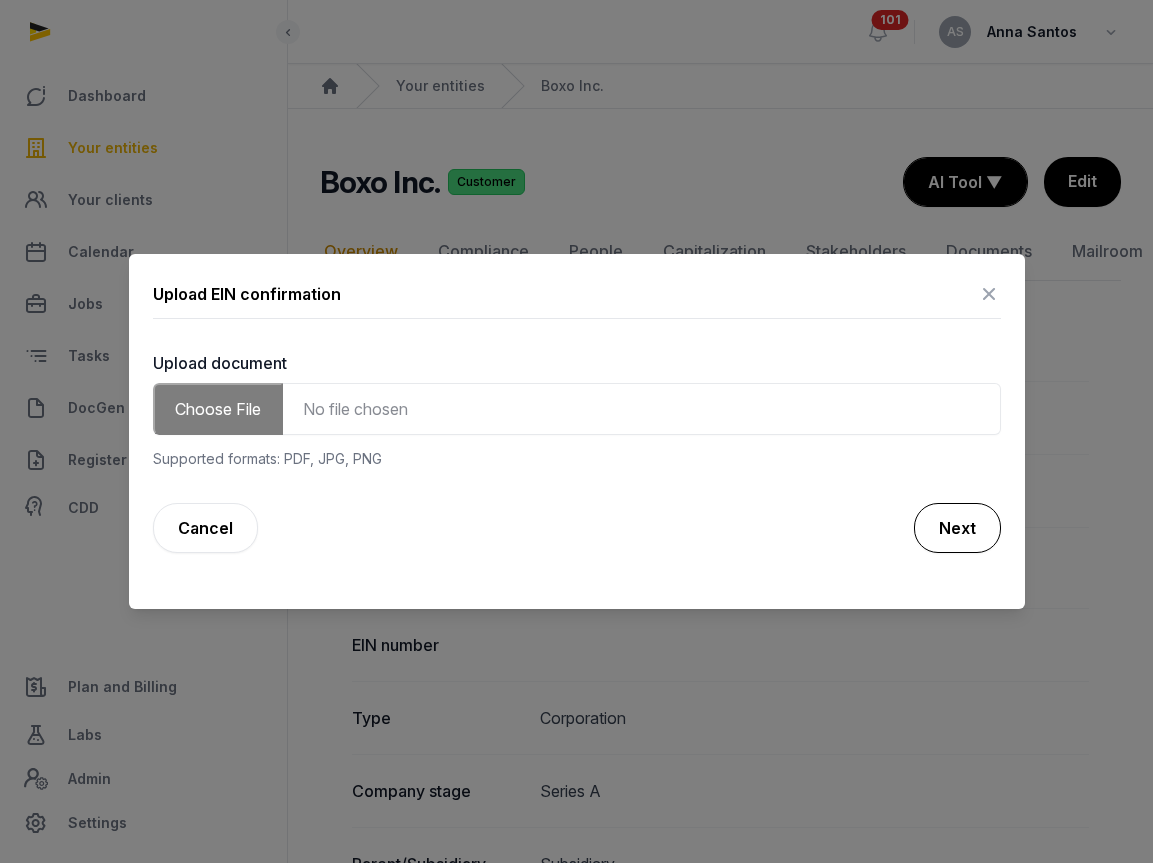 click on "Next" at bounding box center (957, 528) 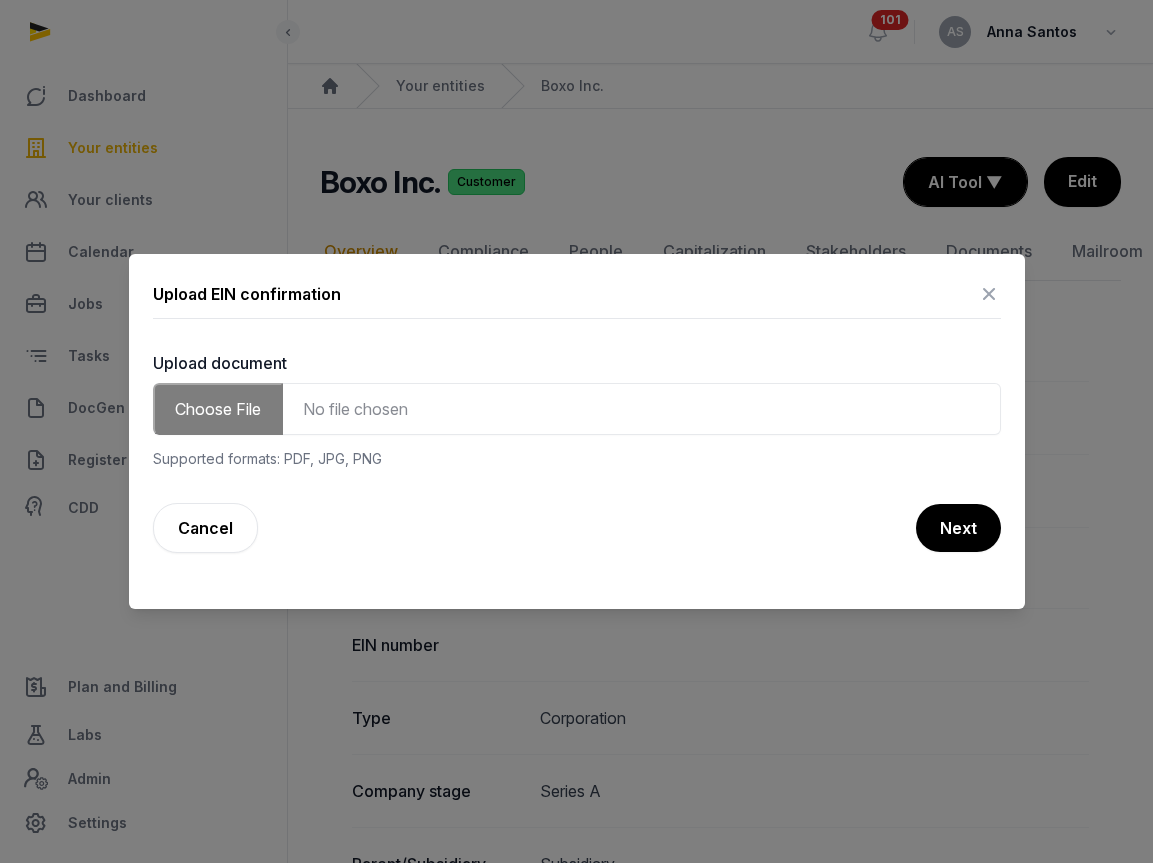 click at bounding box center [989, 294] 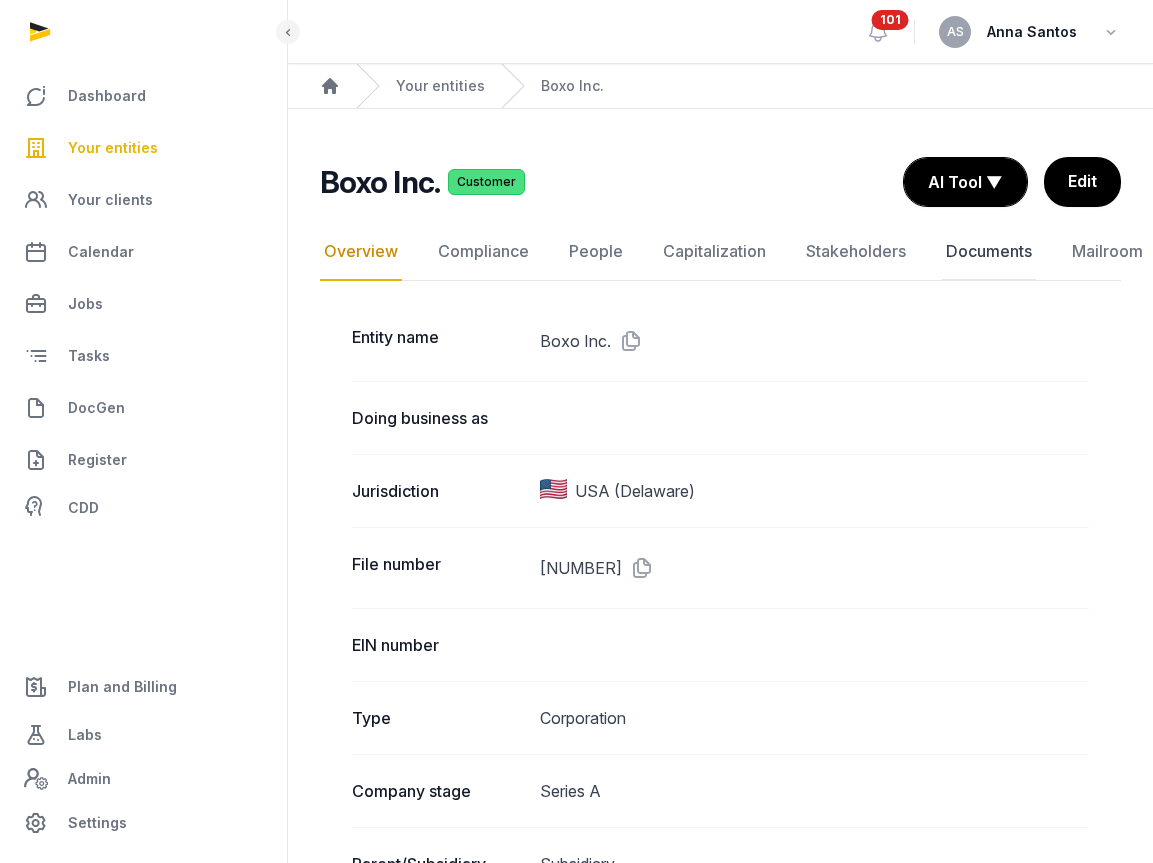 click on "Documents" 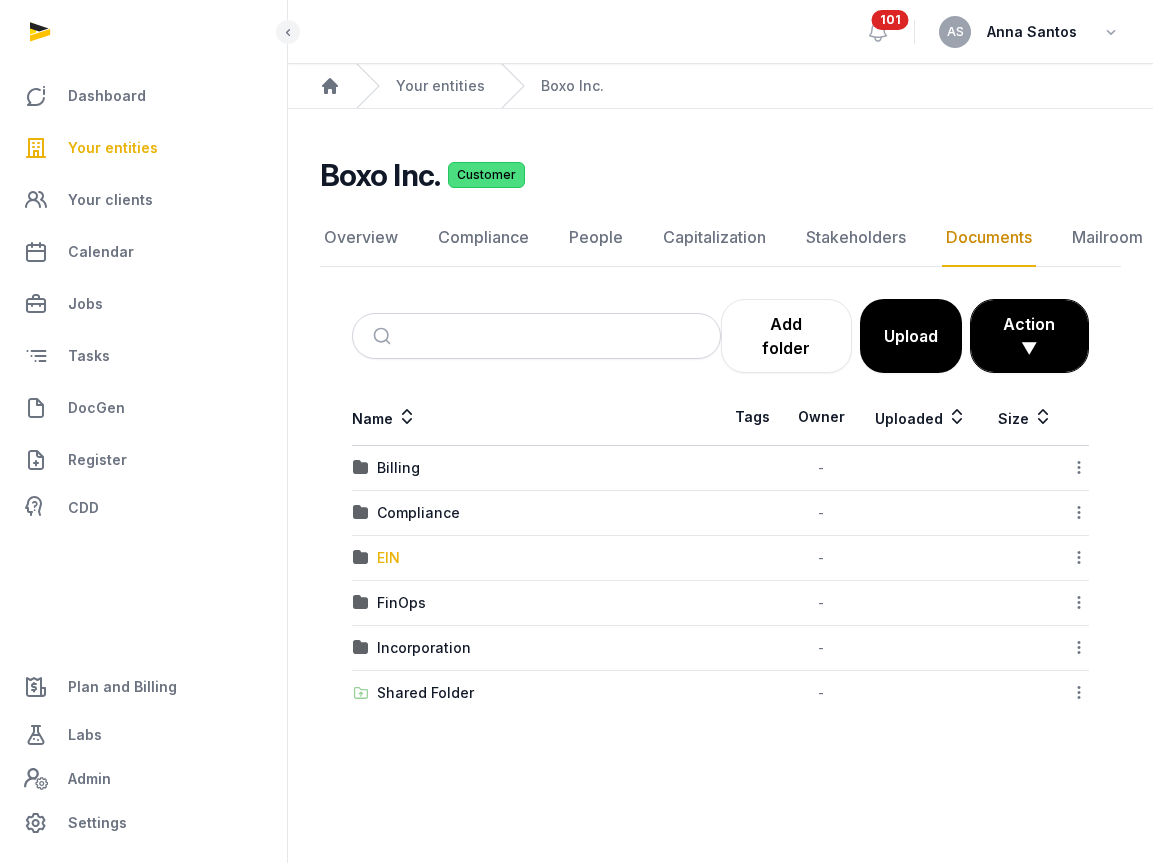 click on "EIN" at bounding box center (388, 558) 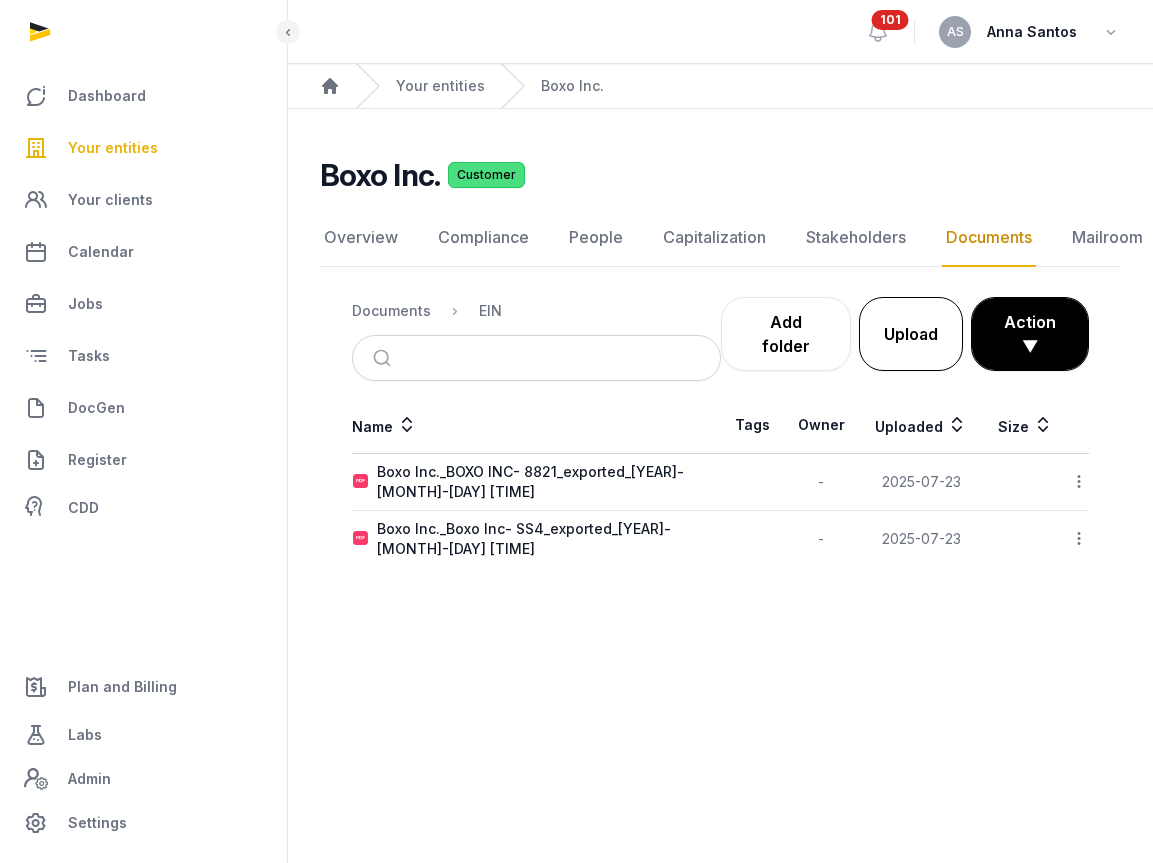 click on "Upload" at bounding box center [911, 334] 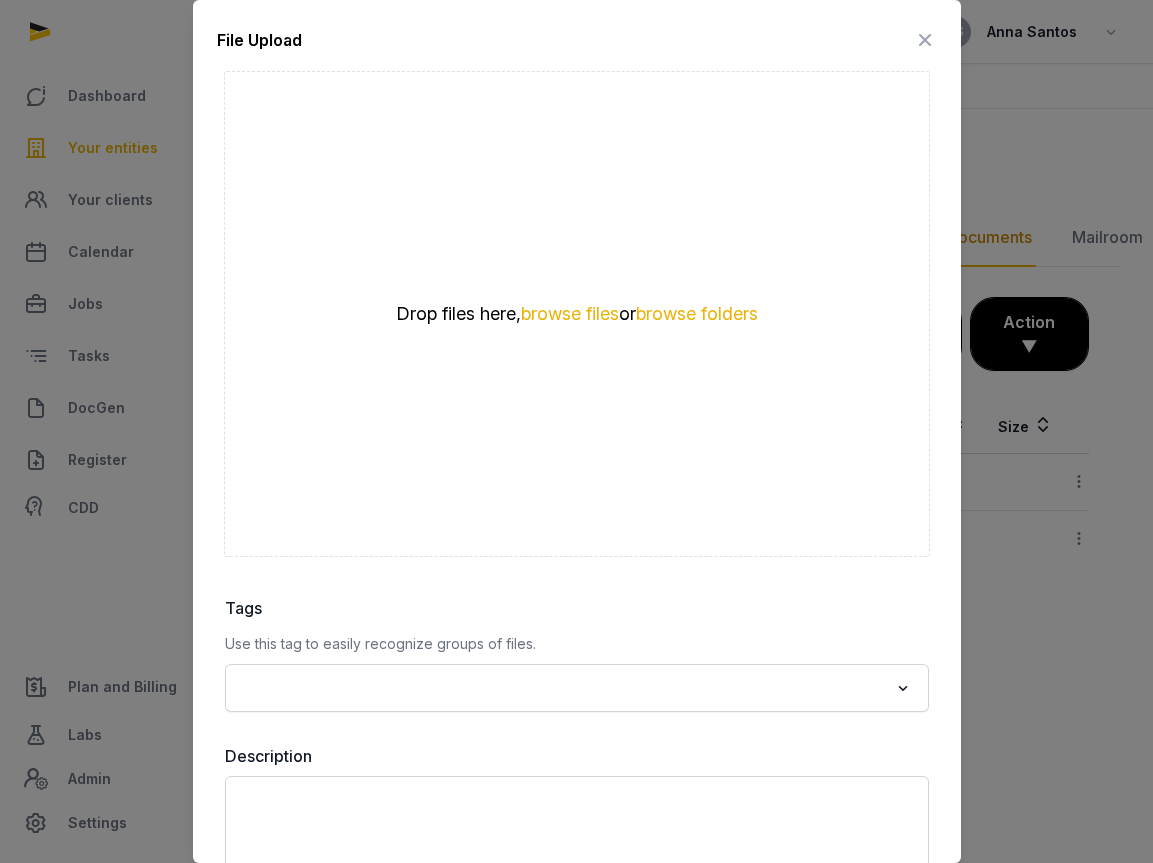 click at bounding box center (925, 40) 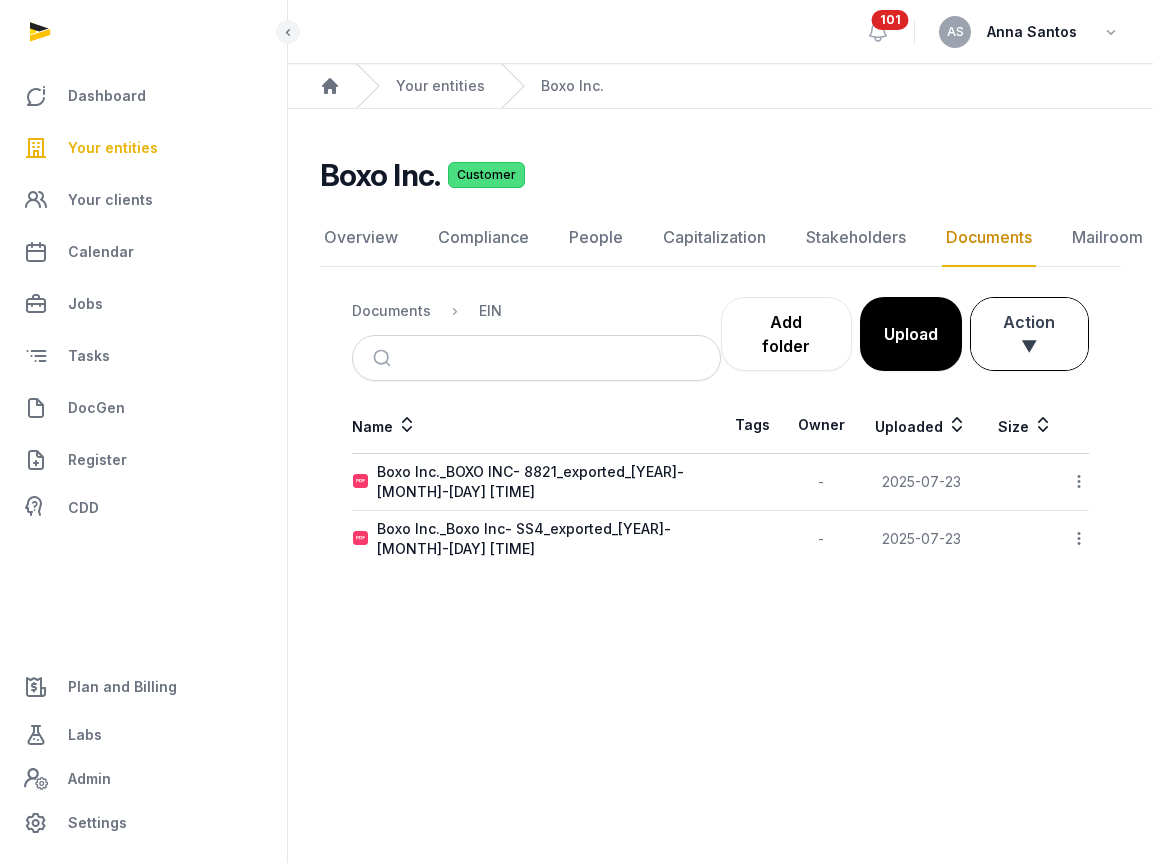 click on "Action ▼" at bounding box center [1029, 334] 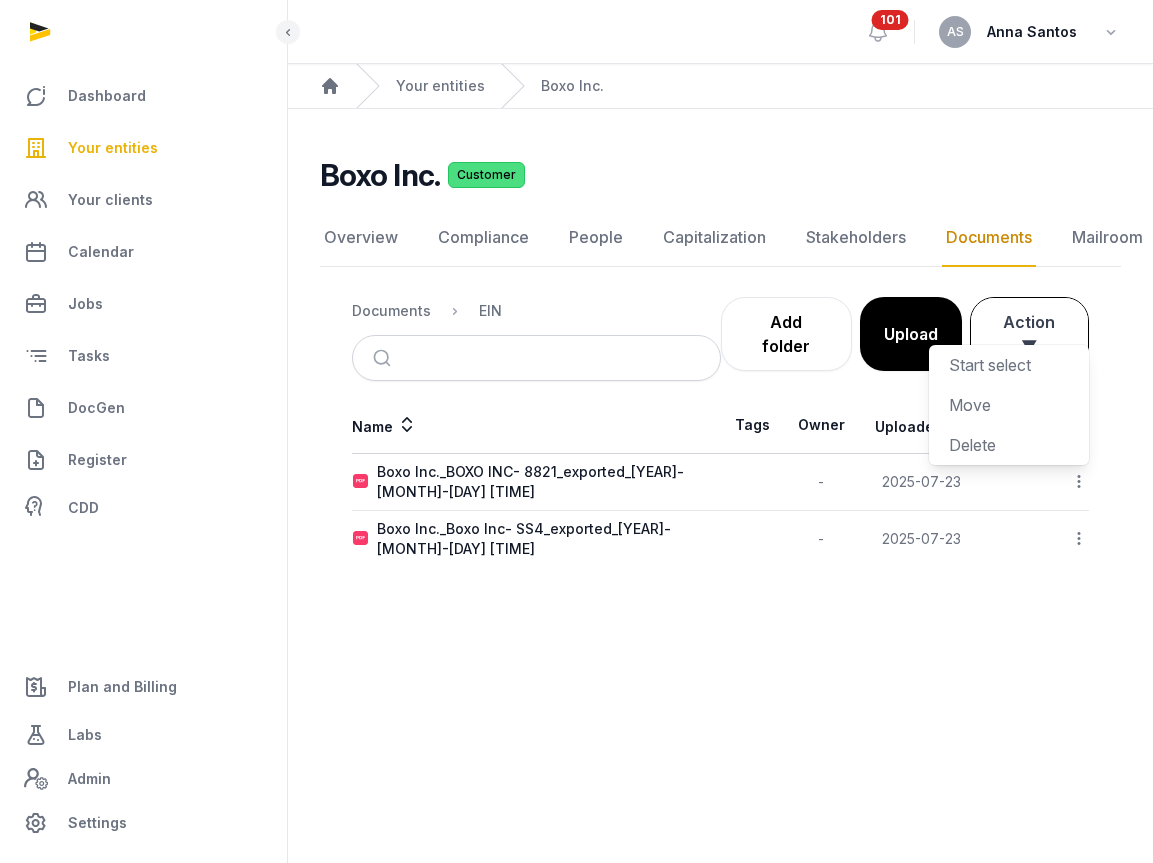 click on "Action ▼" at bounding box center (1029, 334) 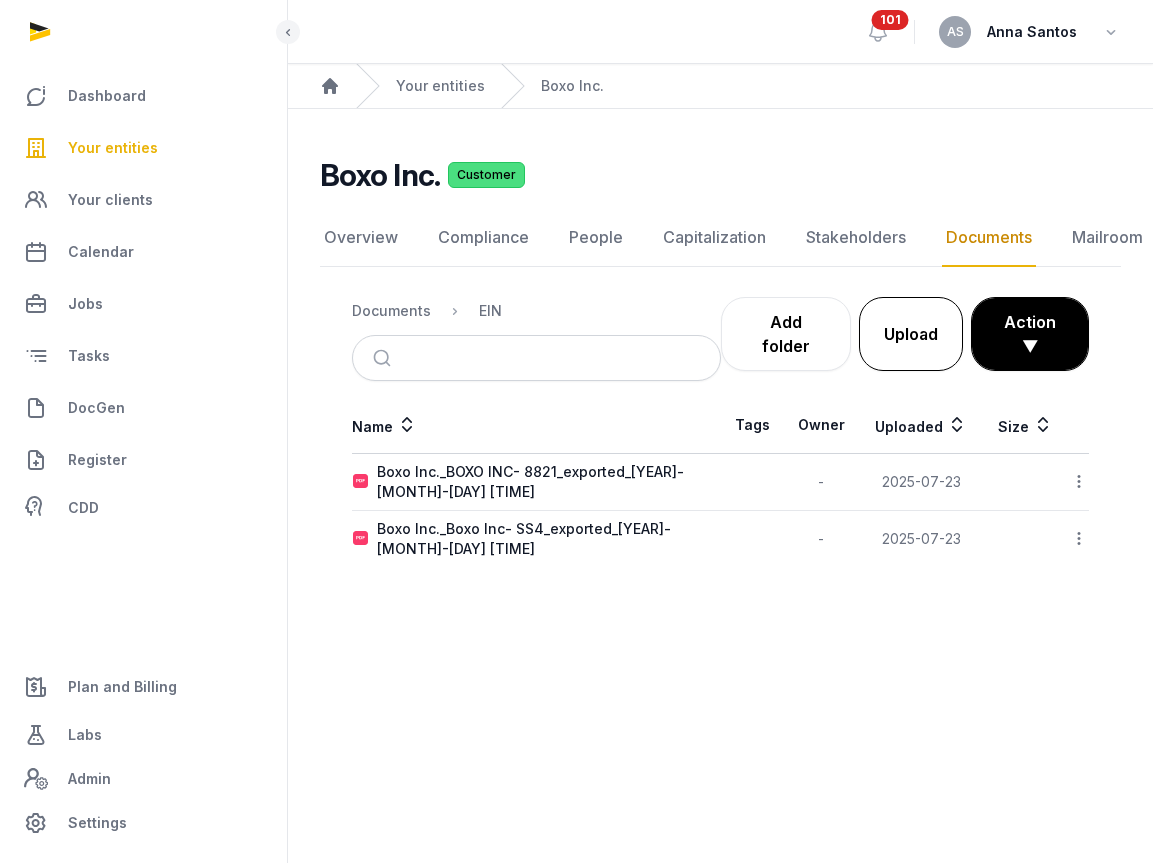 click on "Upload" at bounding box center (911, 334) 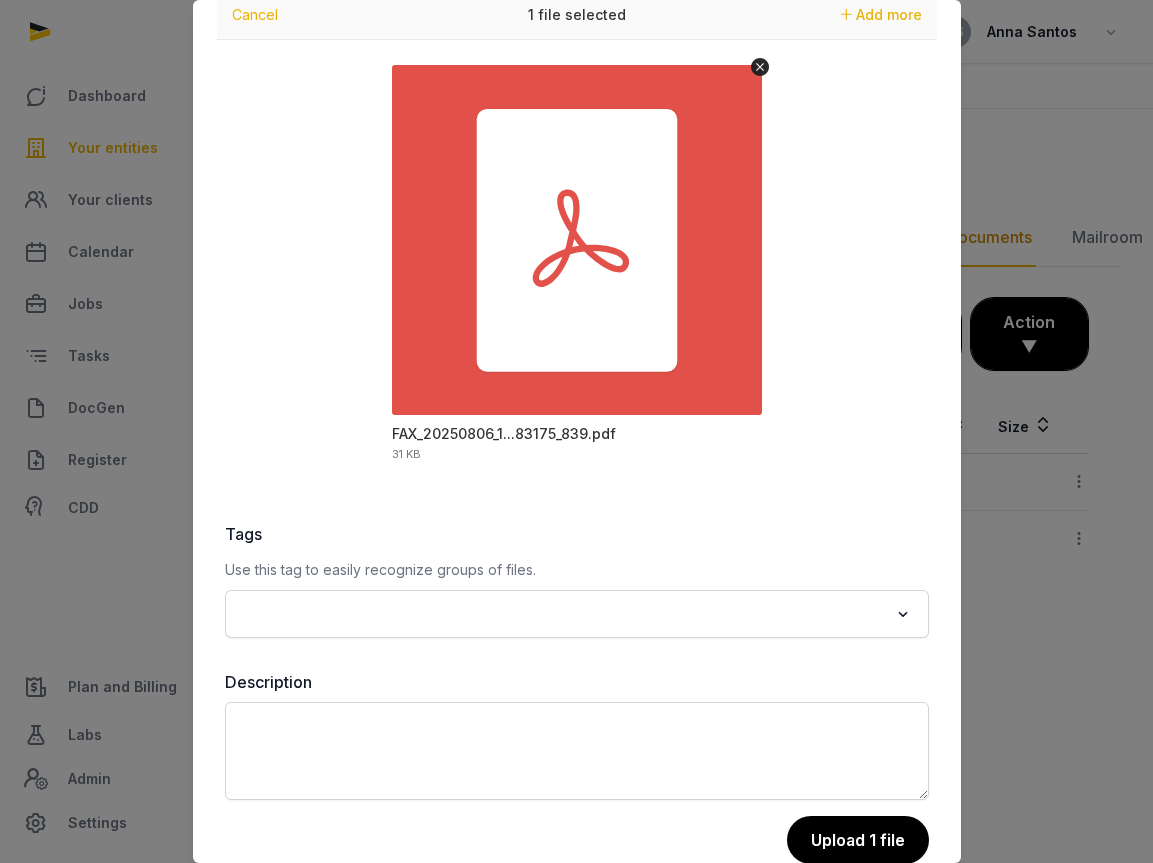 scroll, scrollTop: 115, scrollLeft: 0, axis: vertical 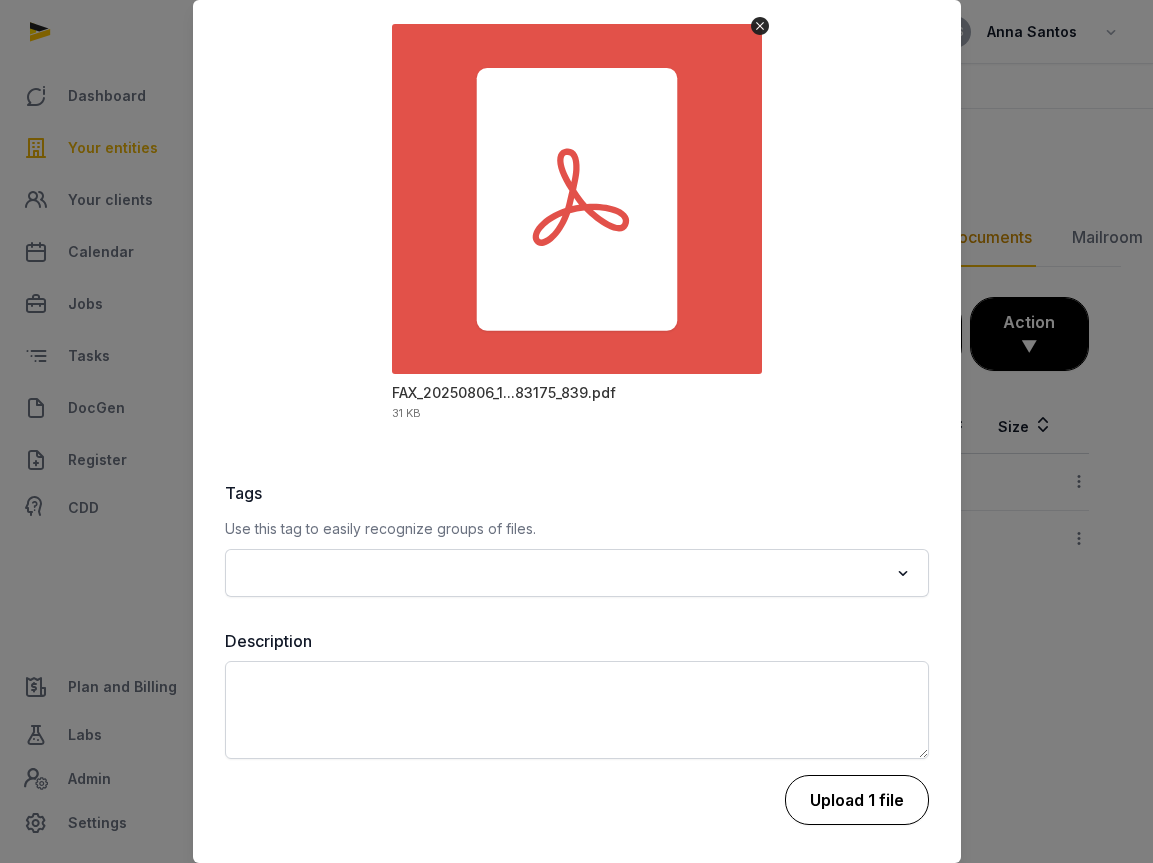 click on "Upload 1 file" at bounding box center (857, 800) 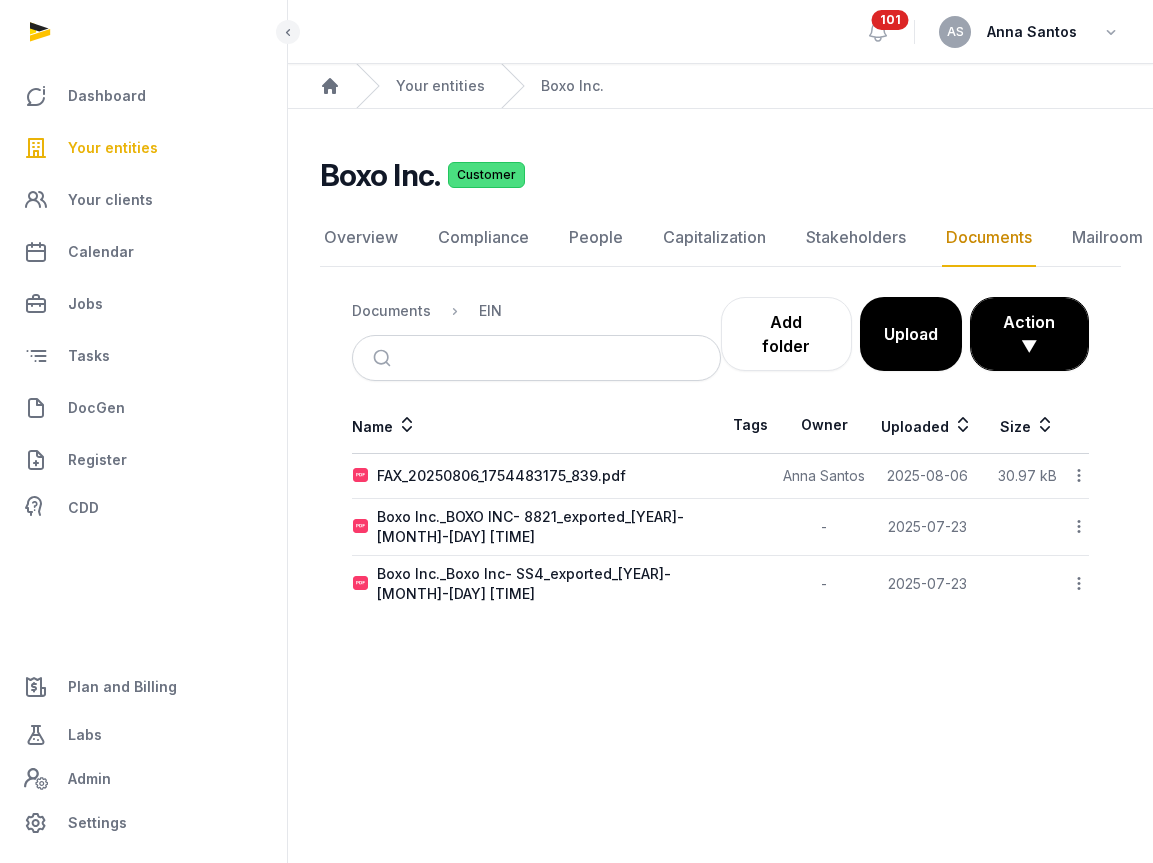 click 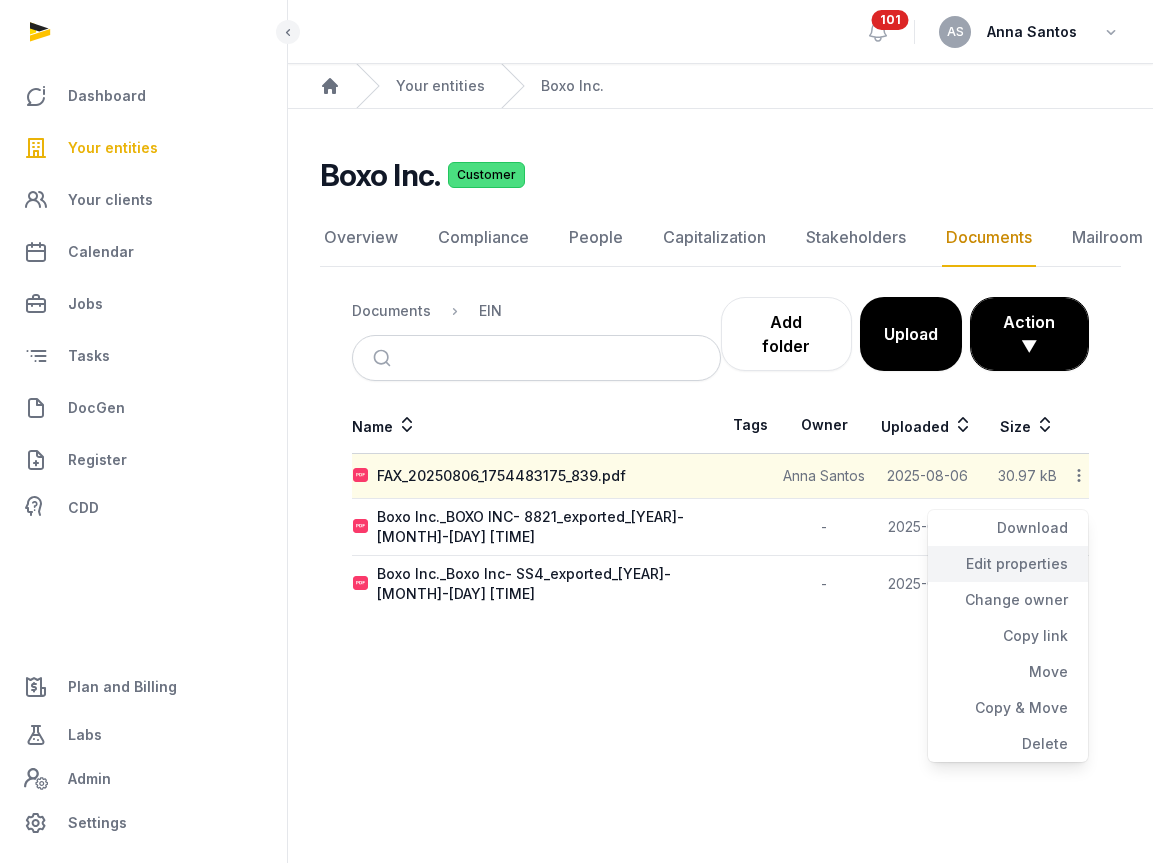 click on "Edit properties" 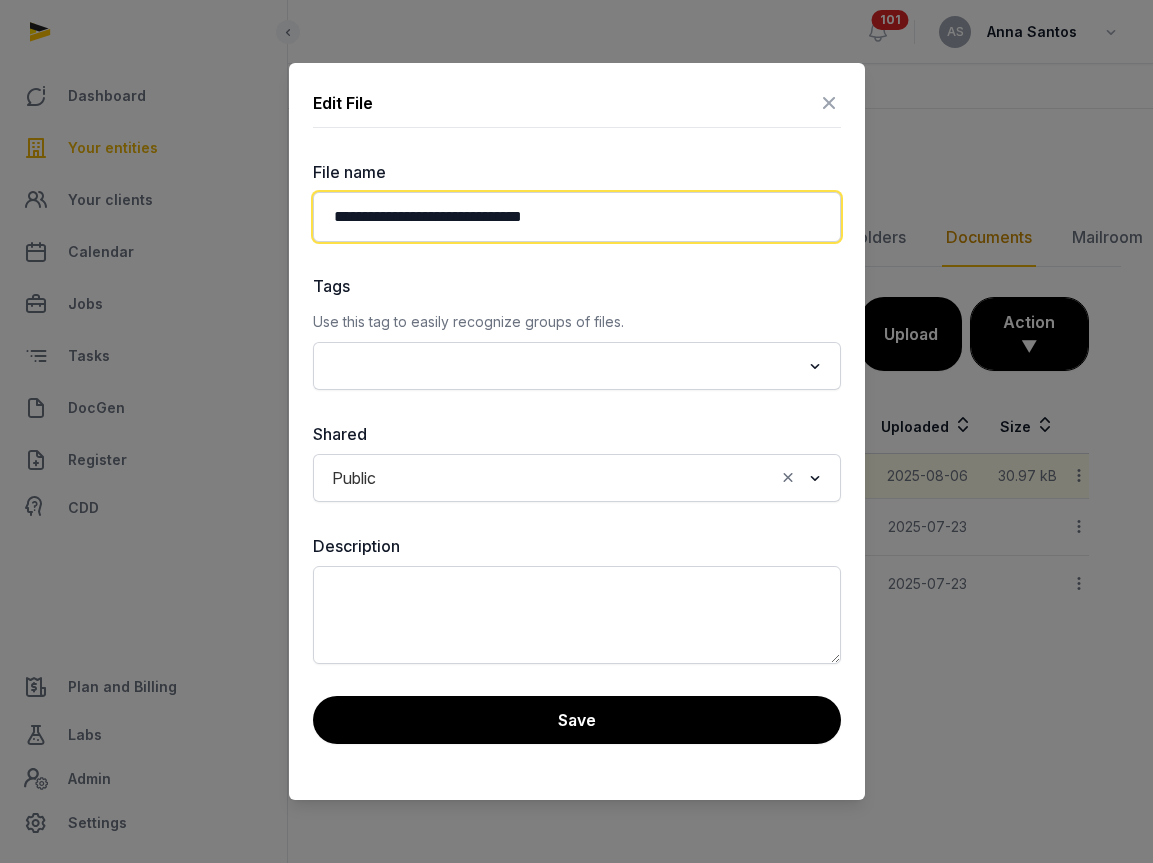 drag, startPoint x: 578, startPoint y: 212, endPoint x: 326, endPoint y: 213, distance: 252.00198 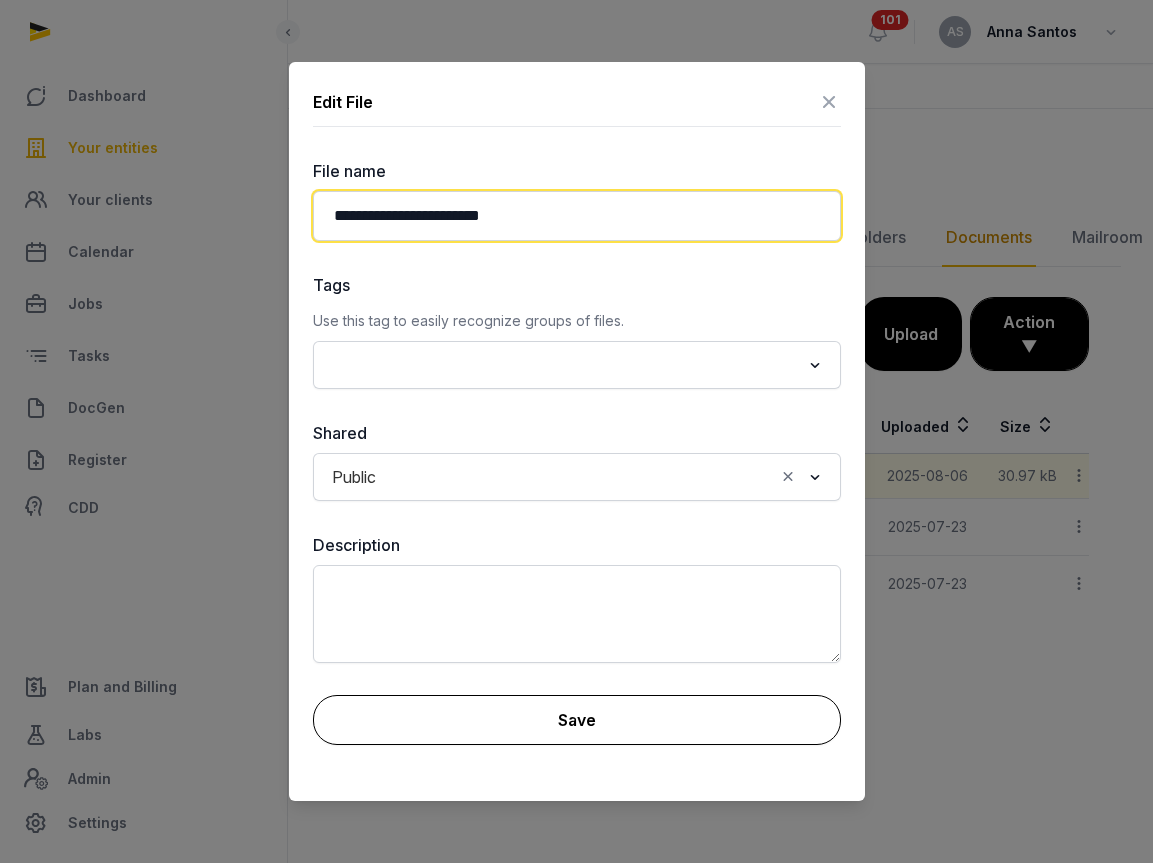 type on "**********" 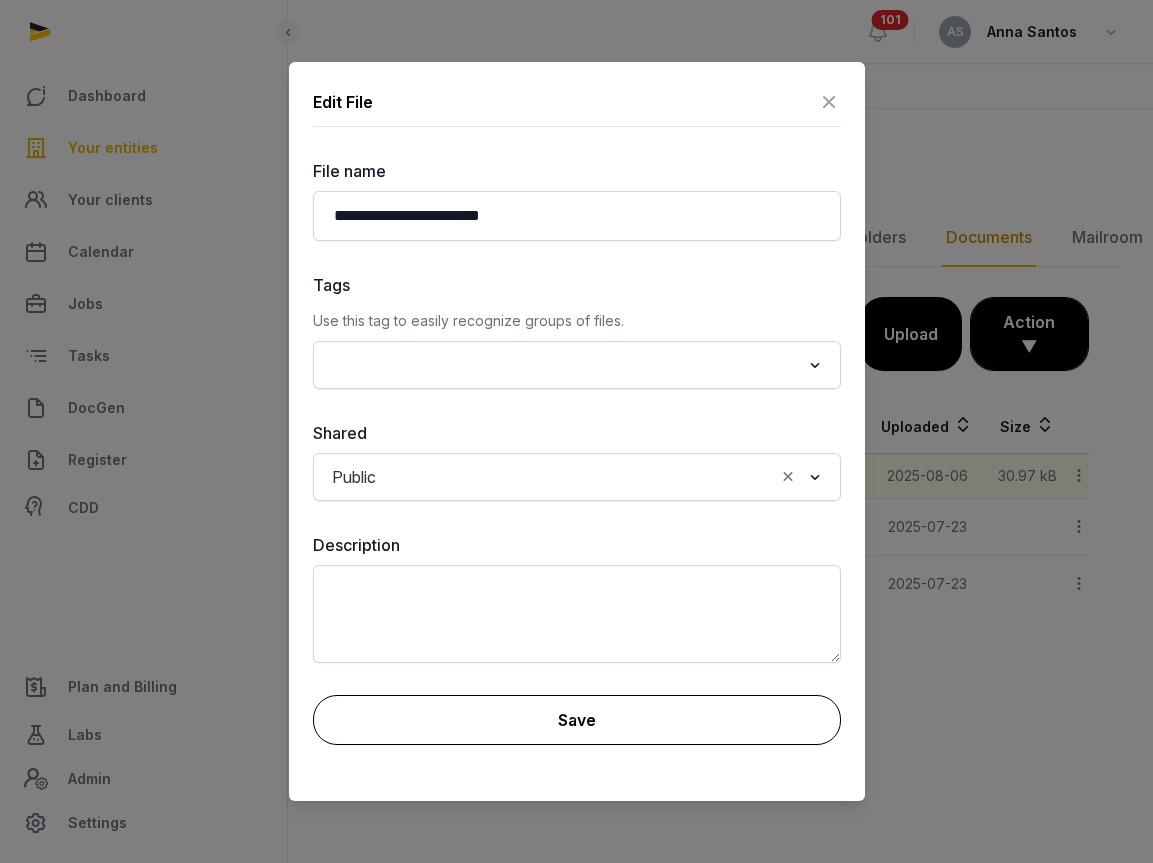 click on "Save" at bounding box center (577, 720) 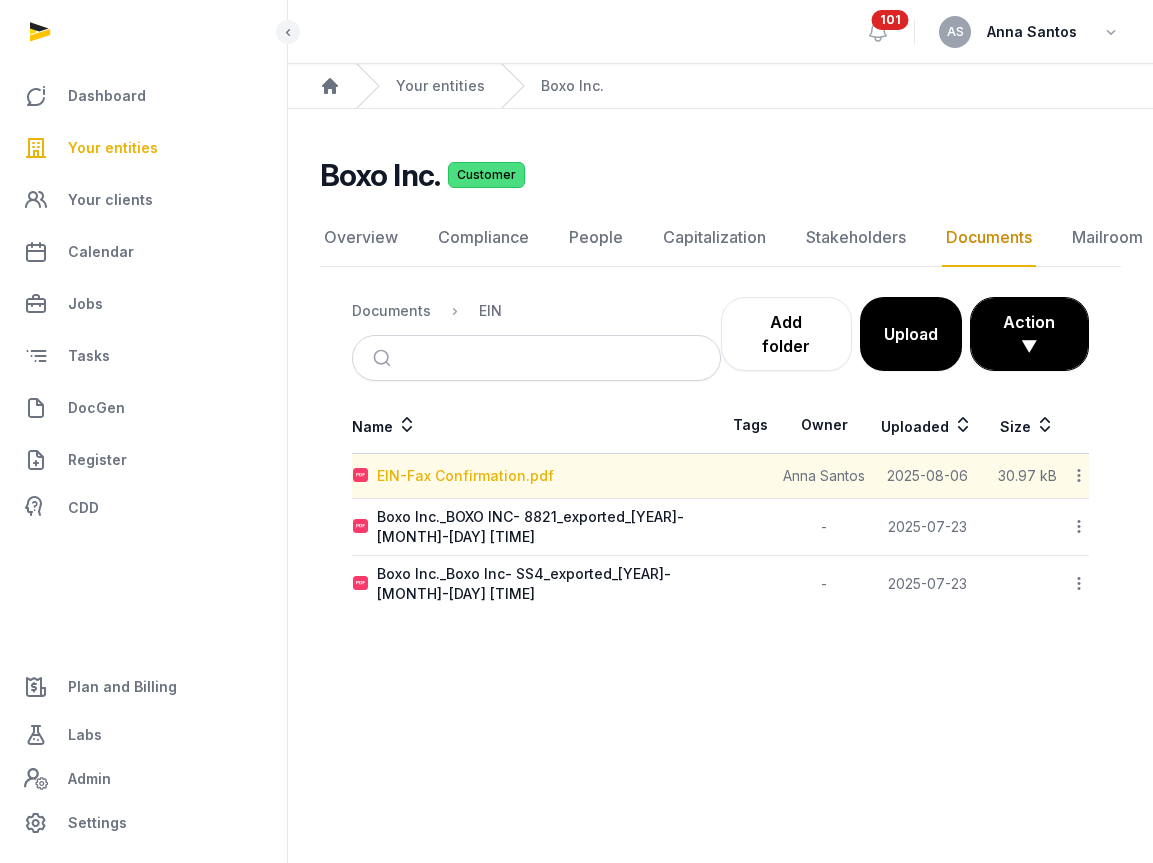 click on "EIN-Fax Confirmation.pdf" at bounding box center (465, 476) 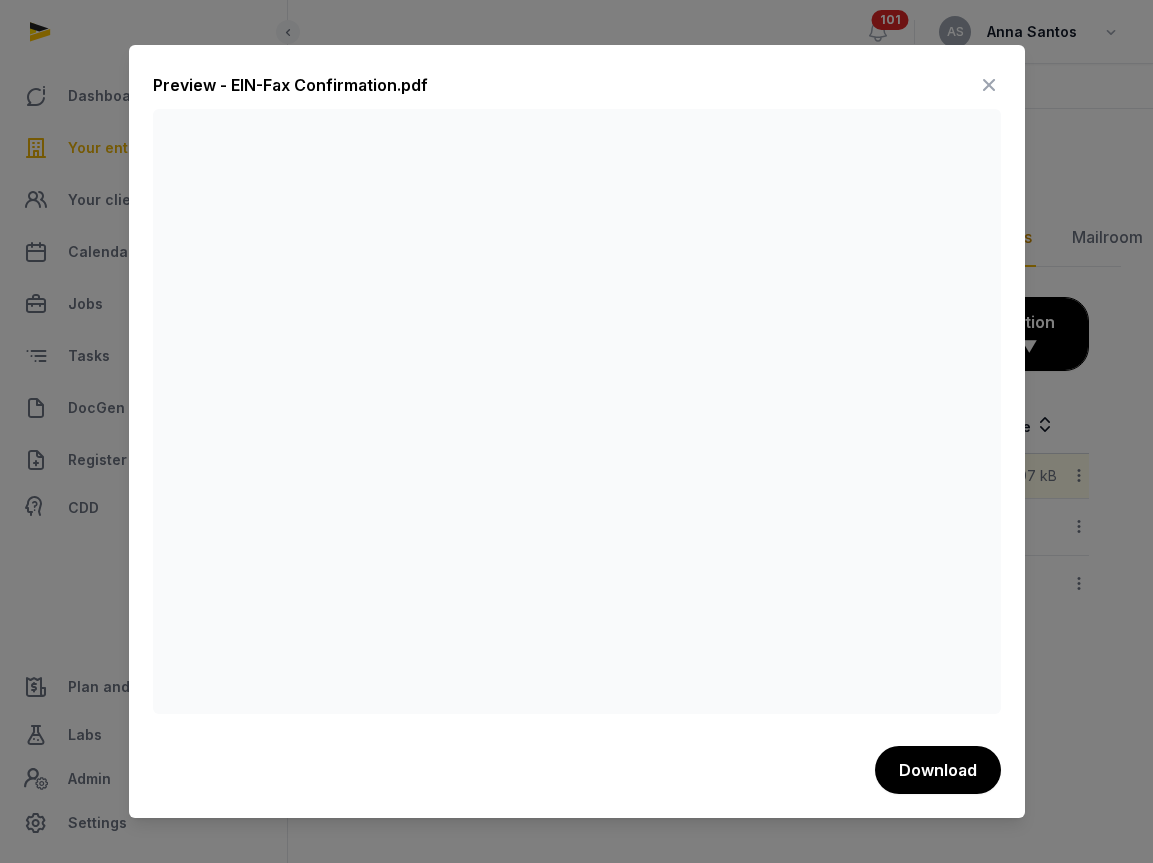 click at bounding box center [989, 85] 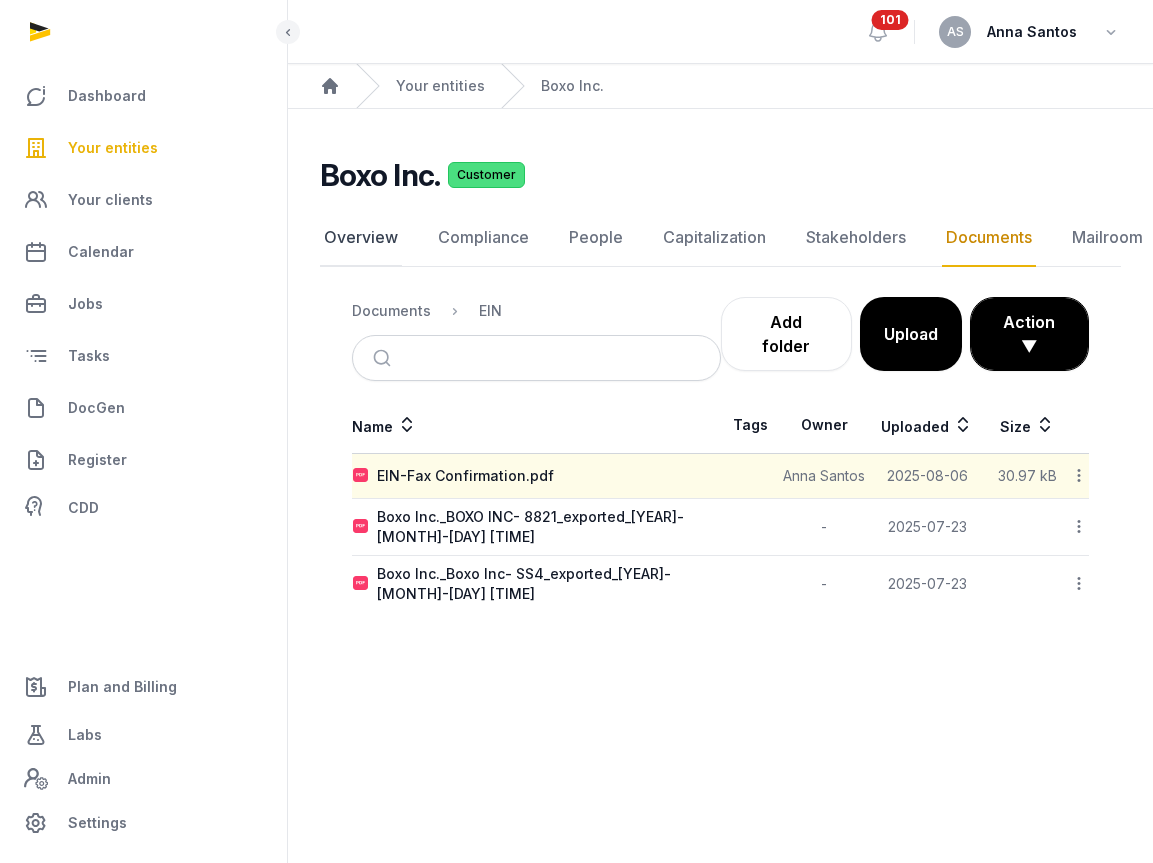 click on "Overview" 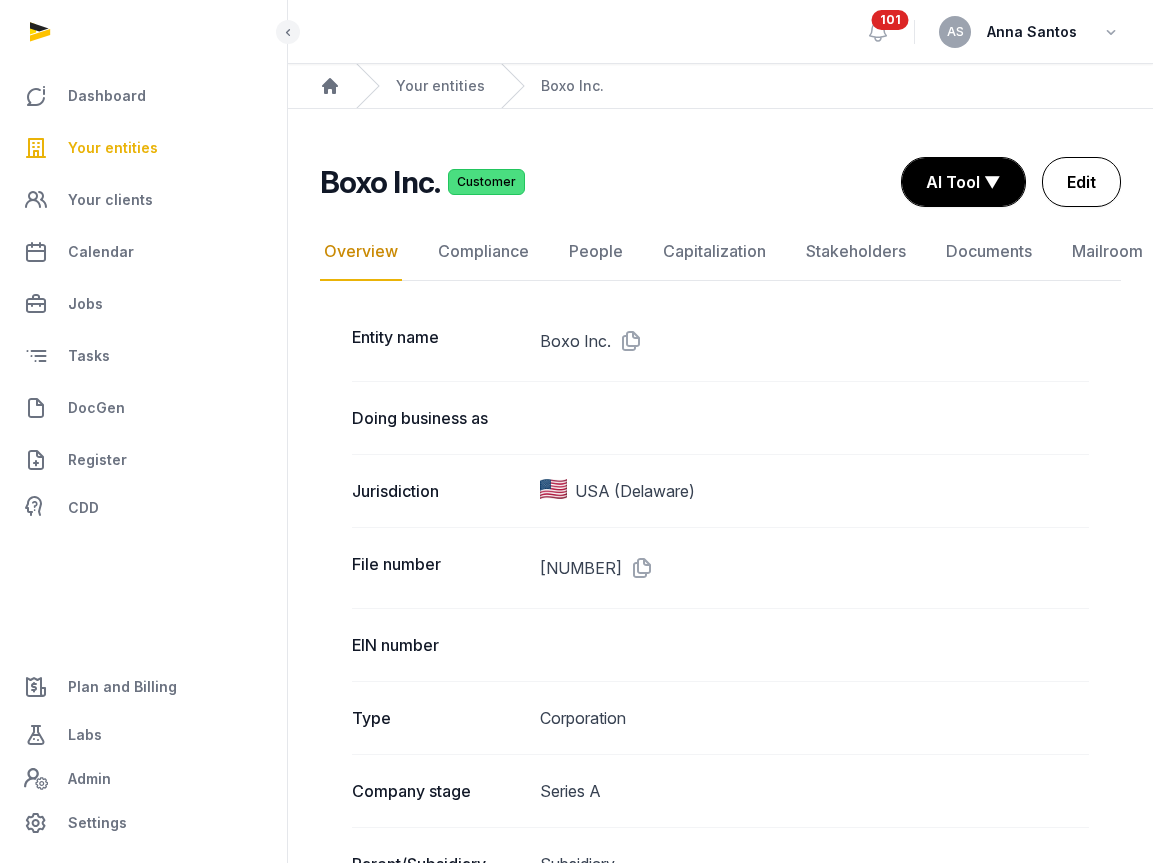 click on "Edit" at bounding box center [1081, 182] 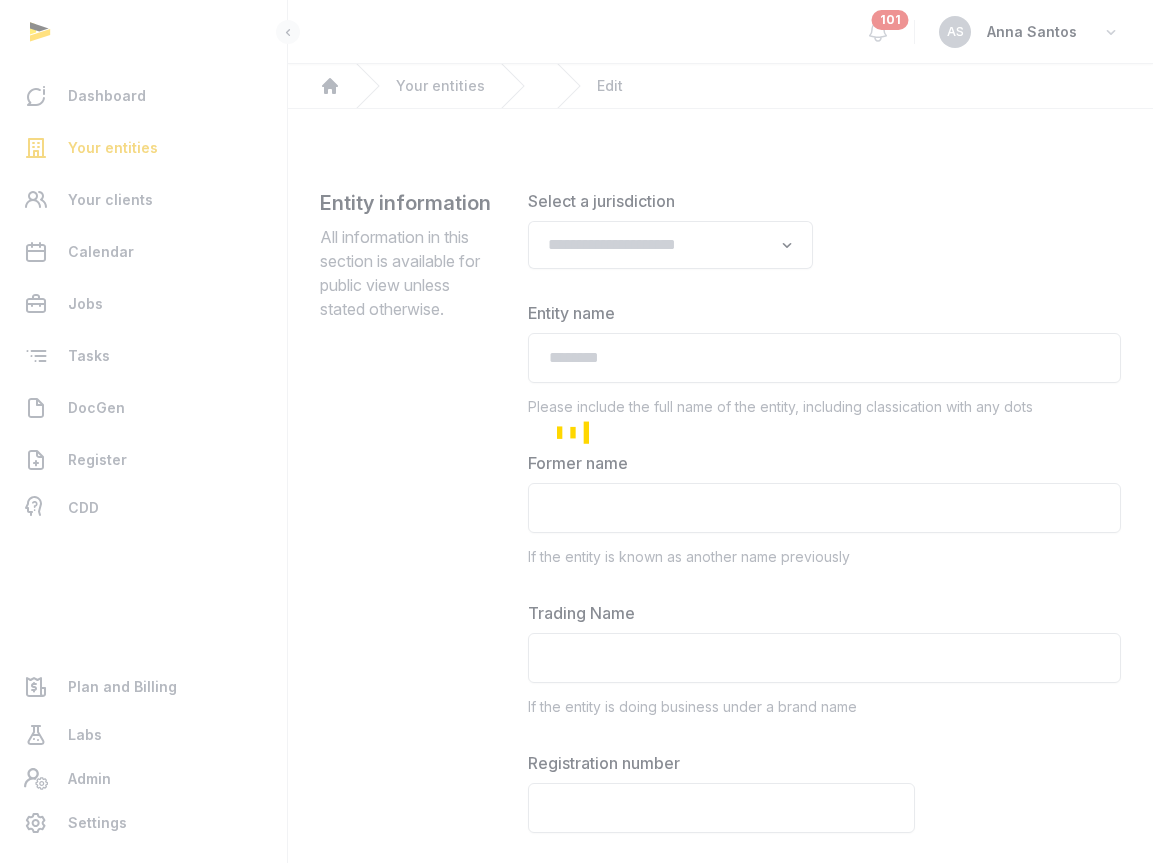 type on "*********" 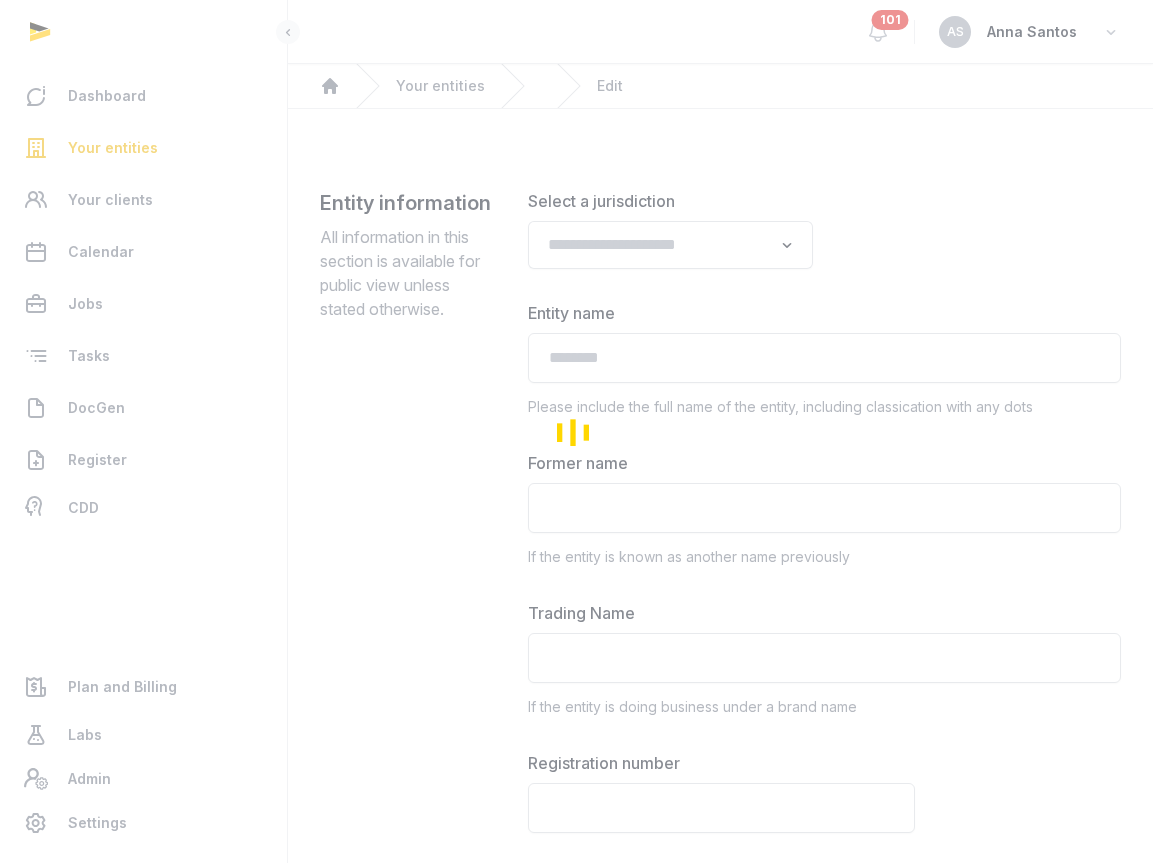 type on "**********" 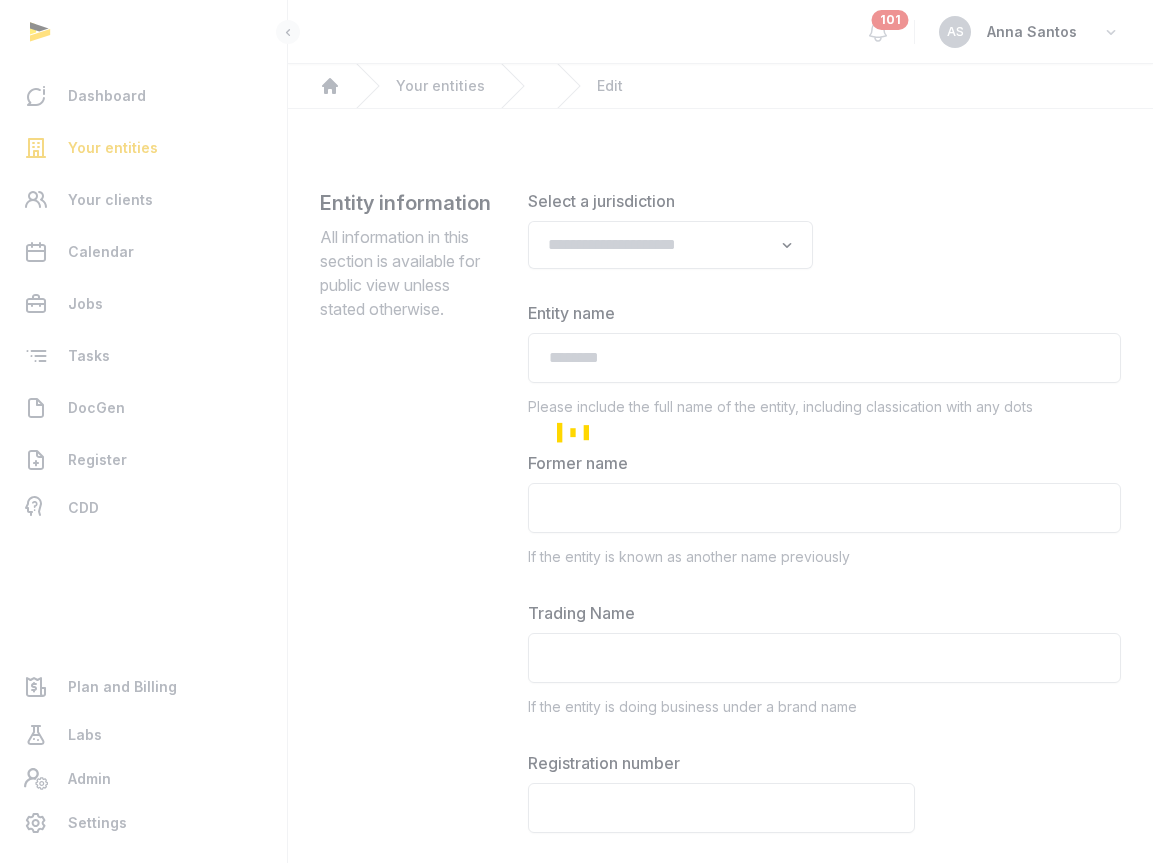 type on "**********" 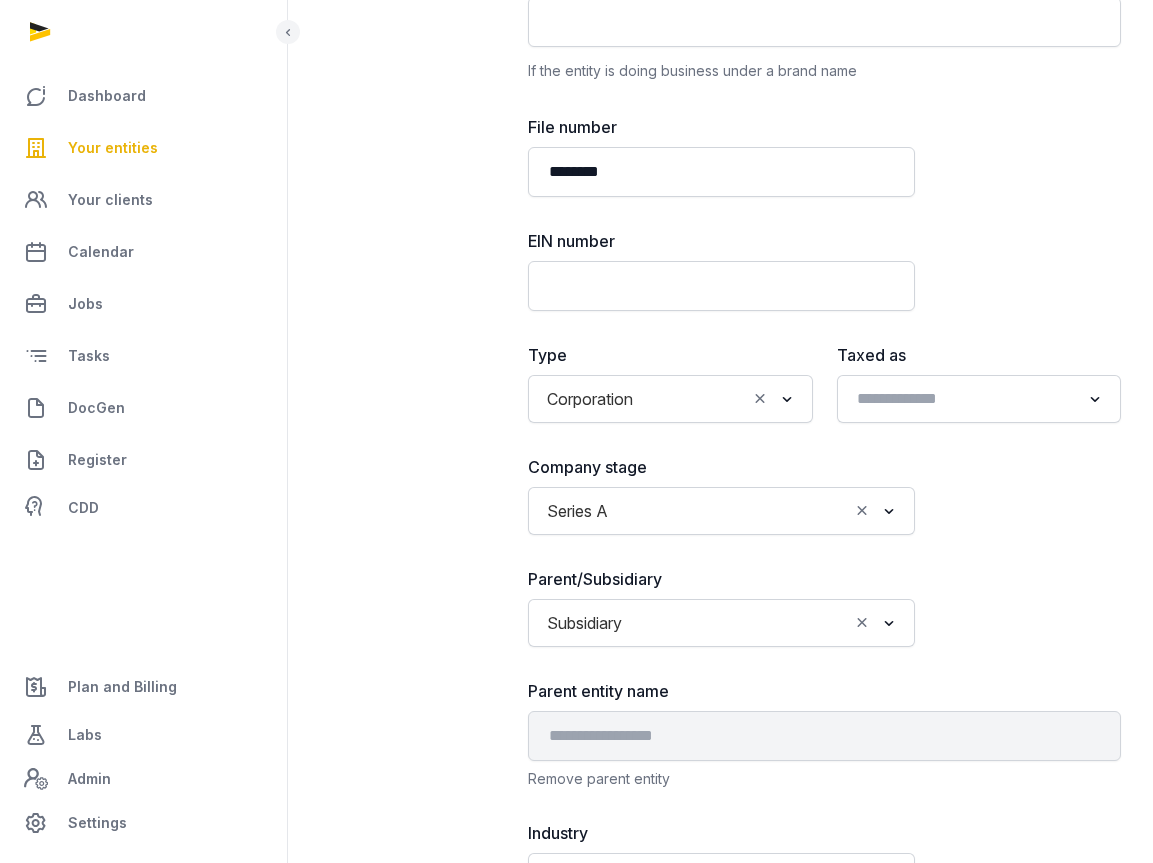 scroll, scrollTop: 638, scrollLeft: 0, axis: vertical 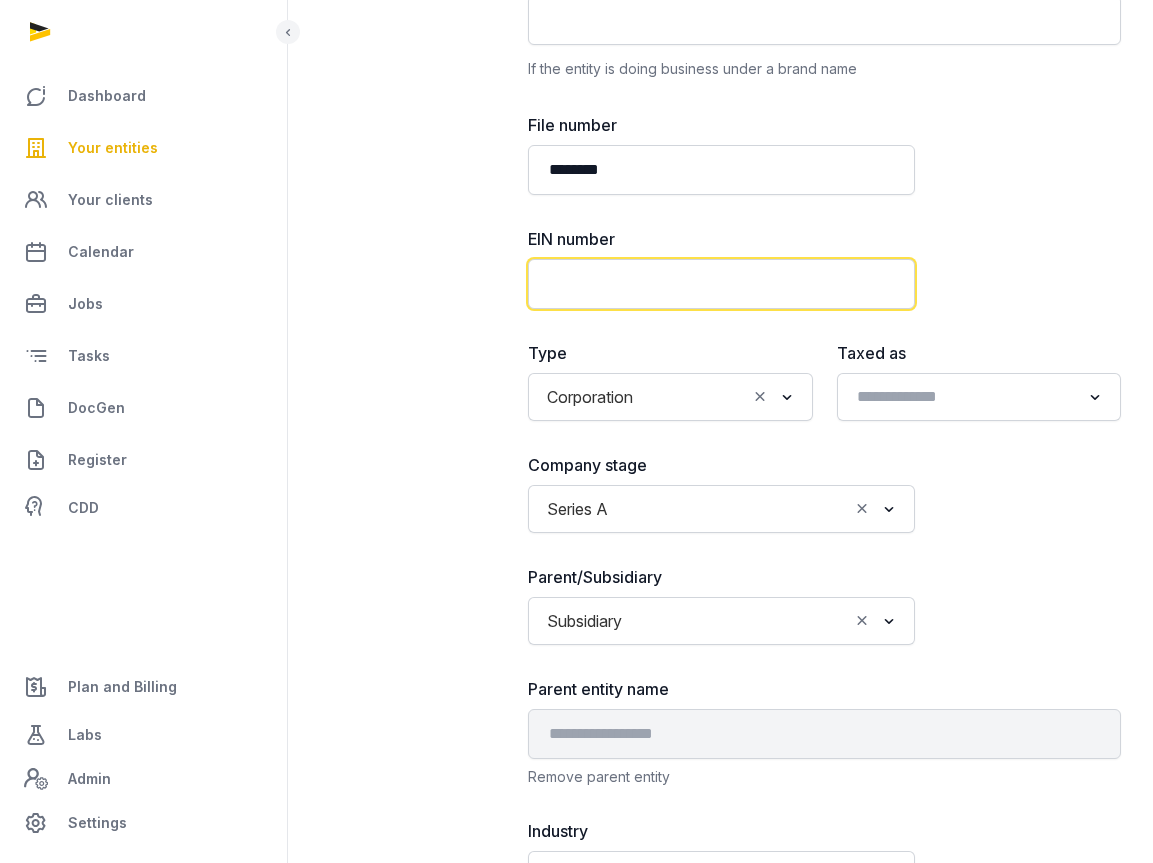 click 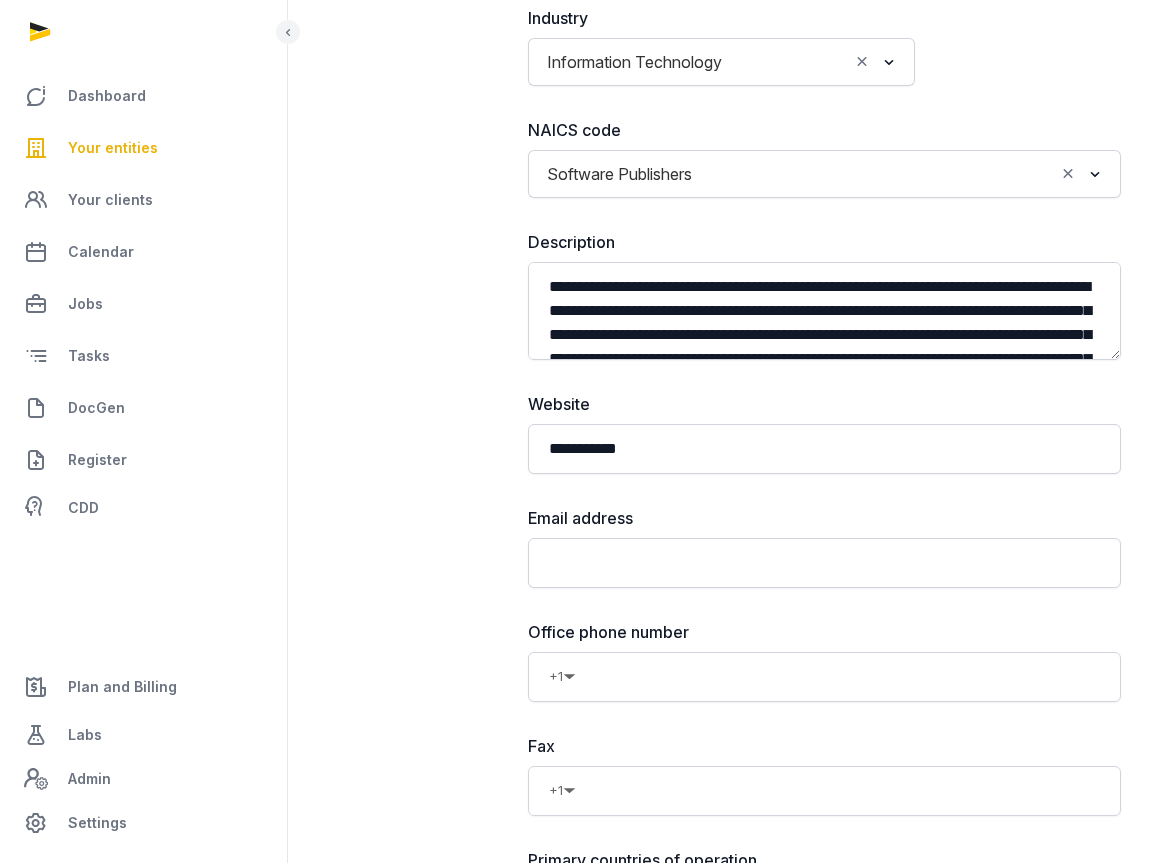 scroll, scrollTop: 1555, scrollLeft: 0, axis: vertical 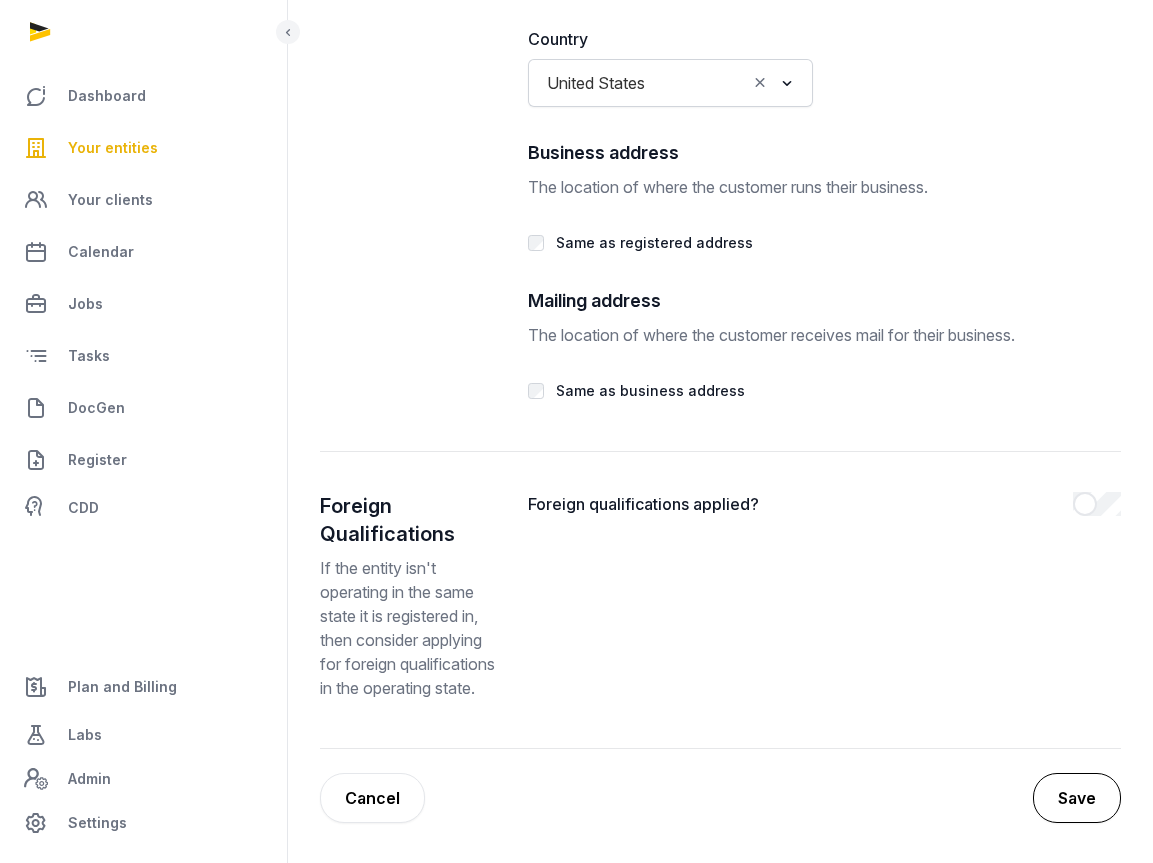 type on "**********" 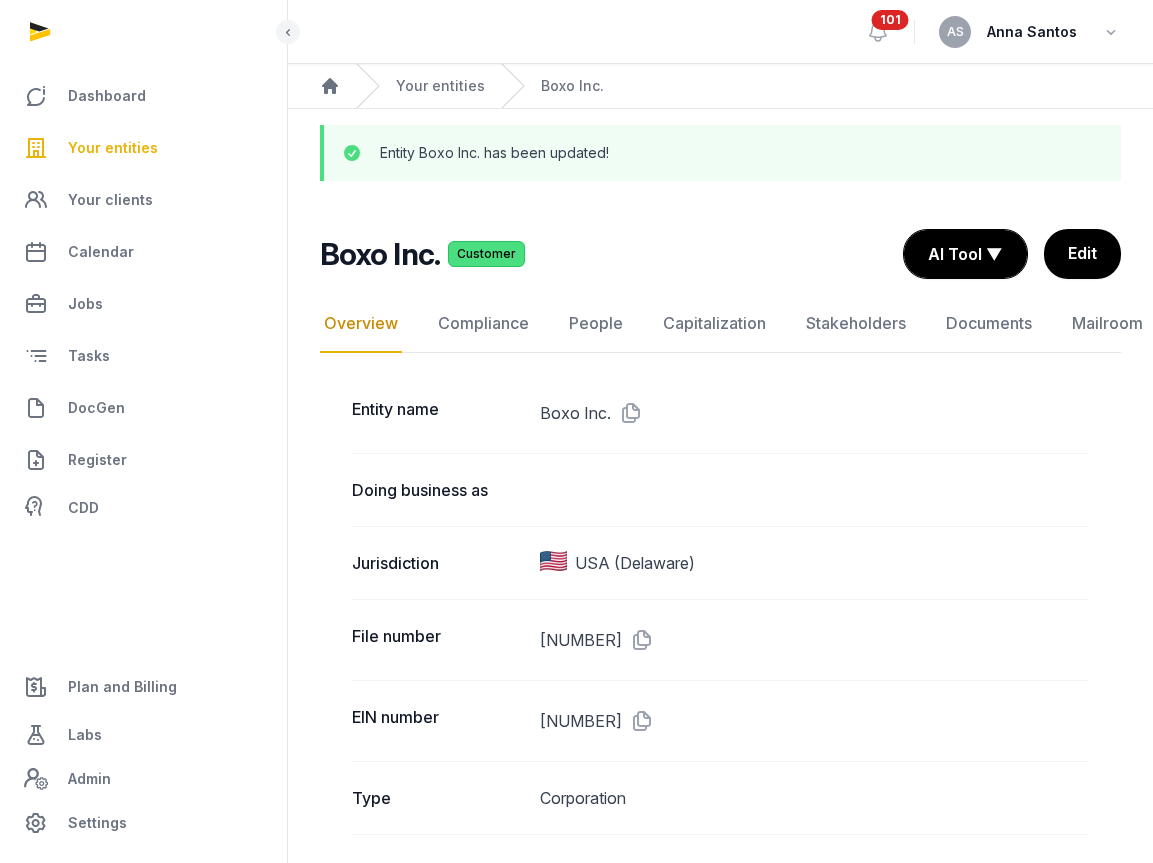scroll, scrollTop: 28, scrollLeft: 0, axis: vertical 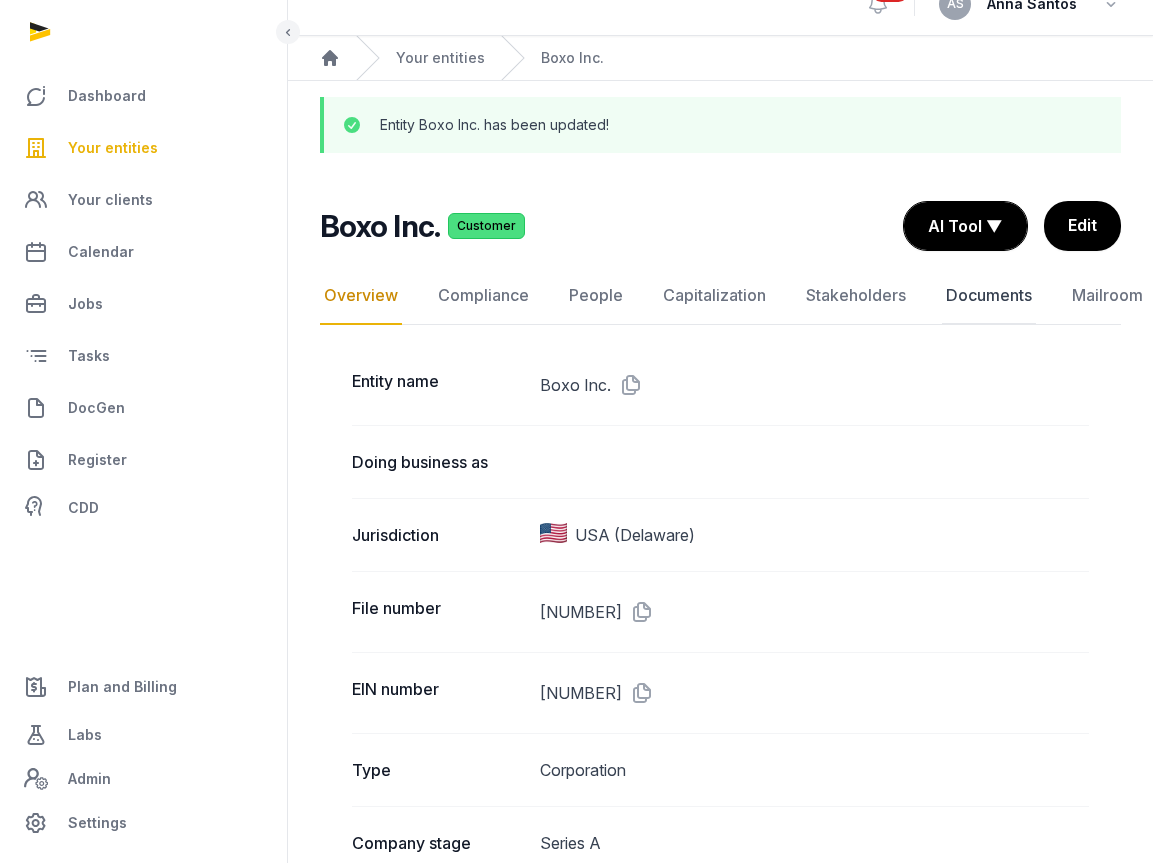 click on "Documents" 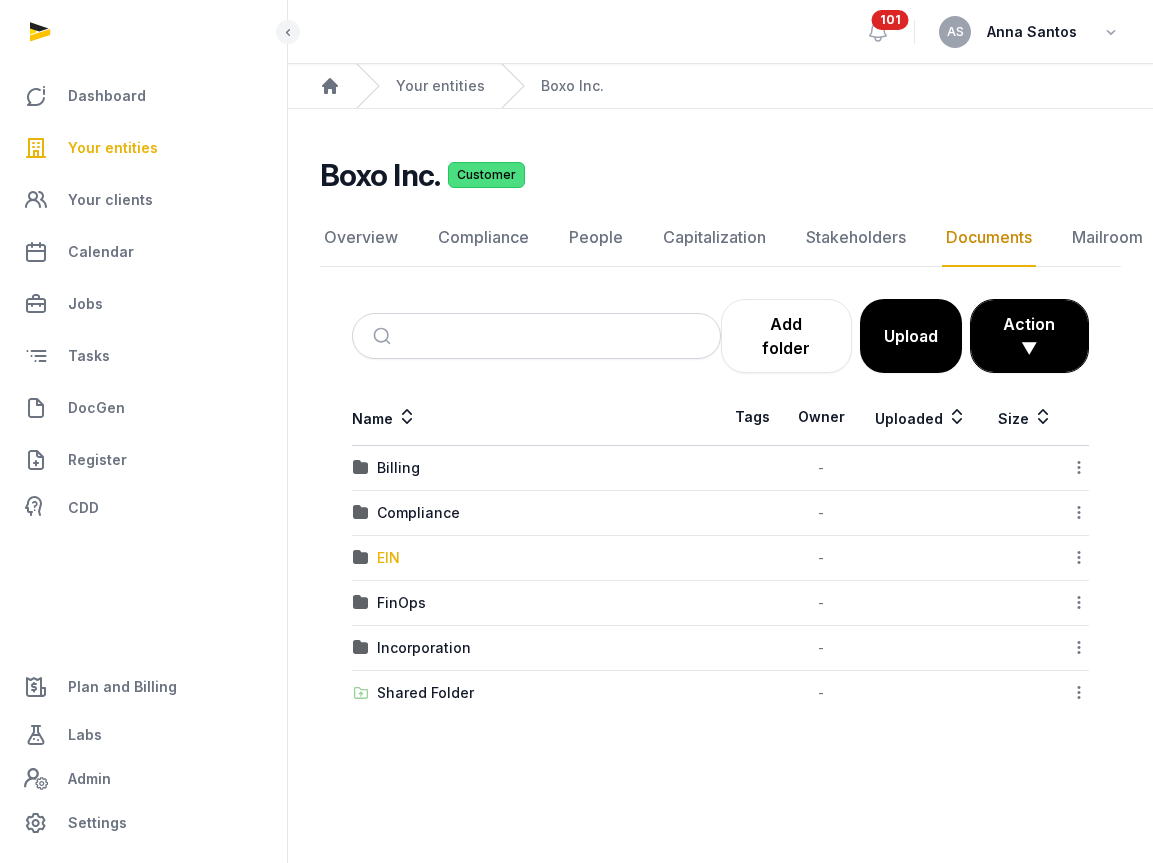 click on "EIN" at bounding box center (388, 558) 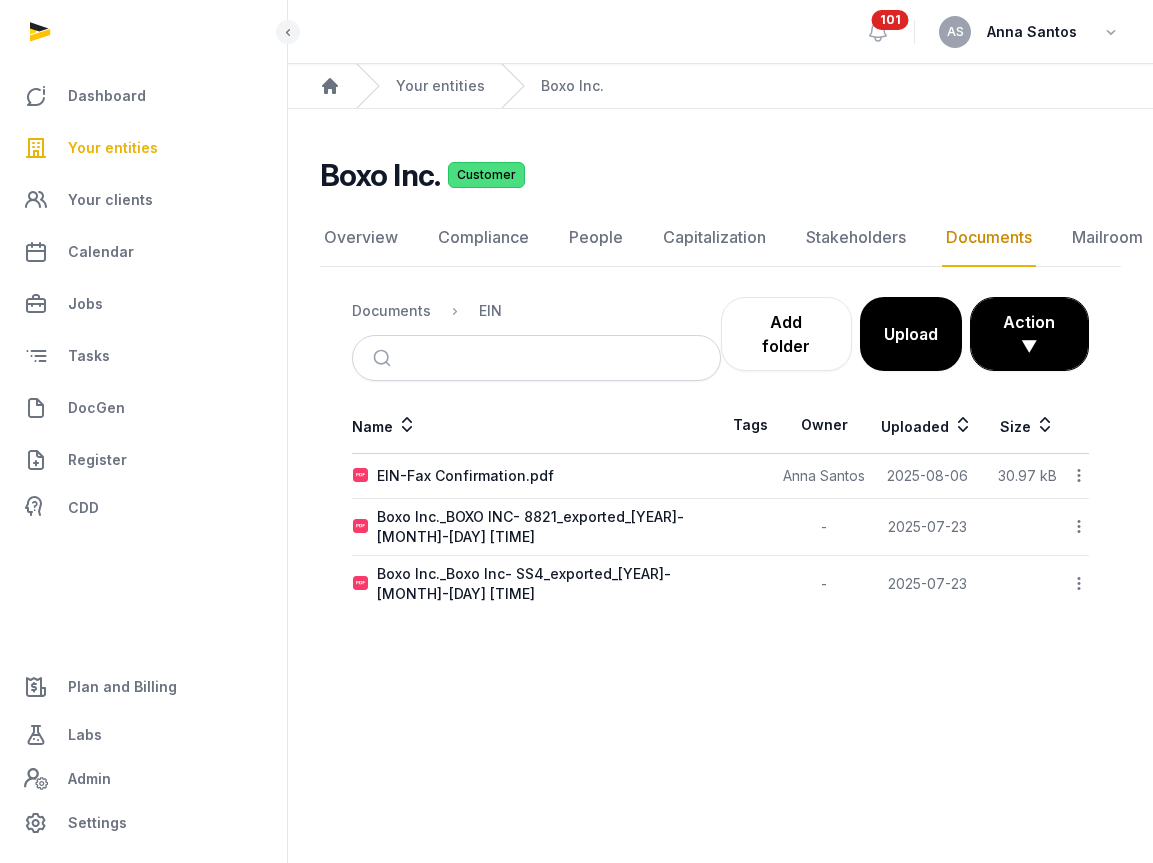 click 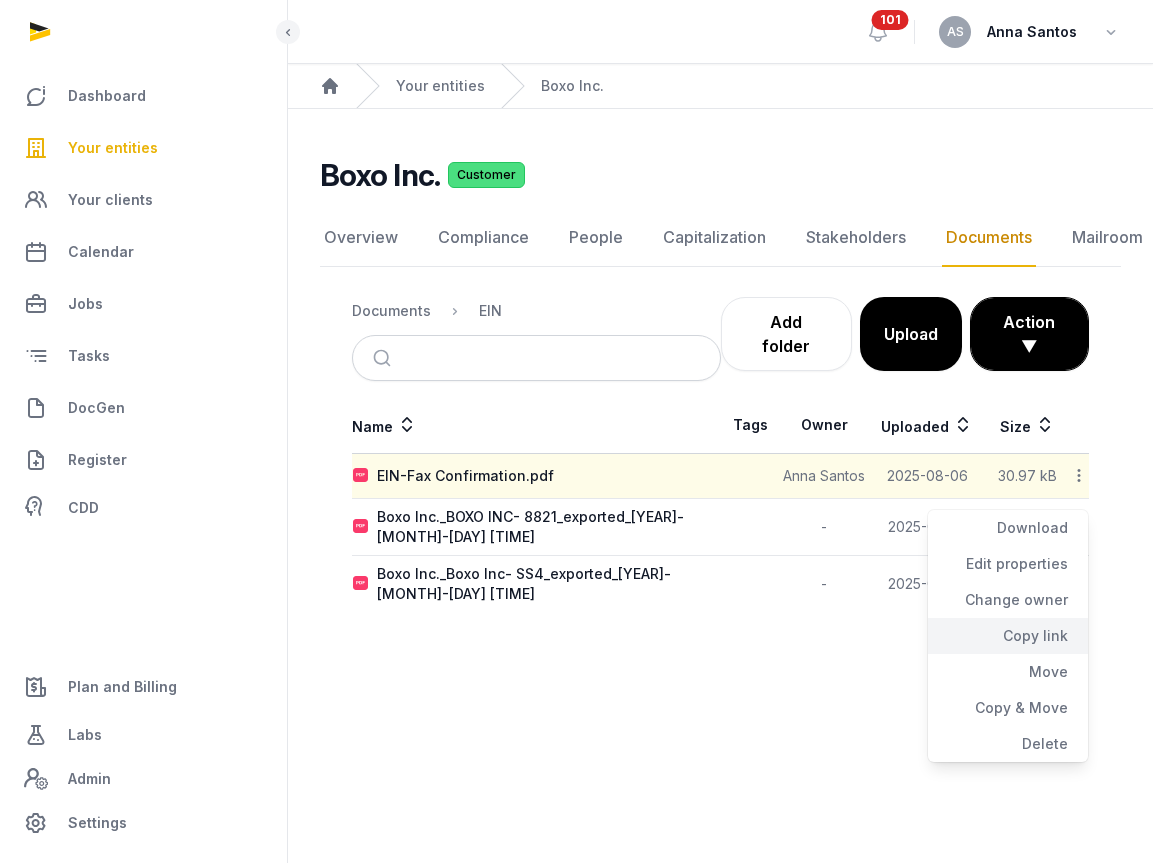 click on "Copy link" 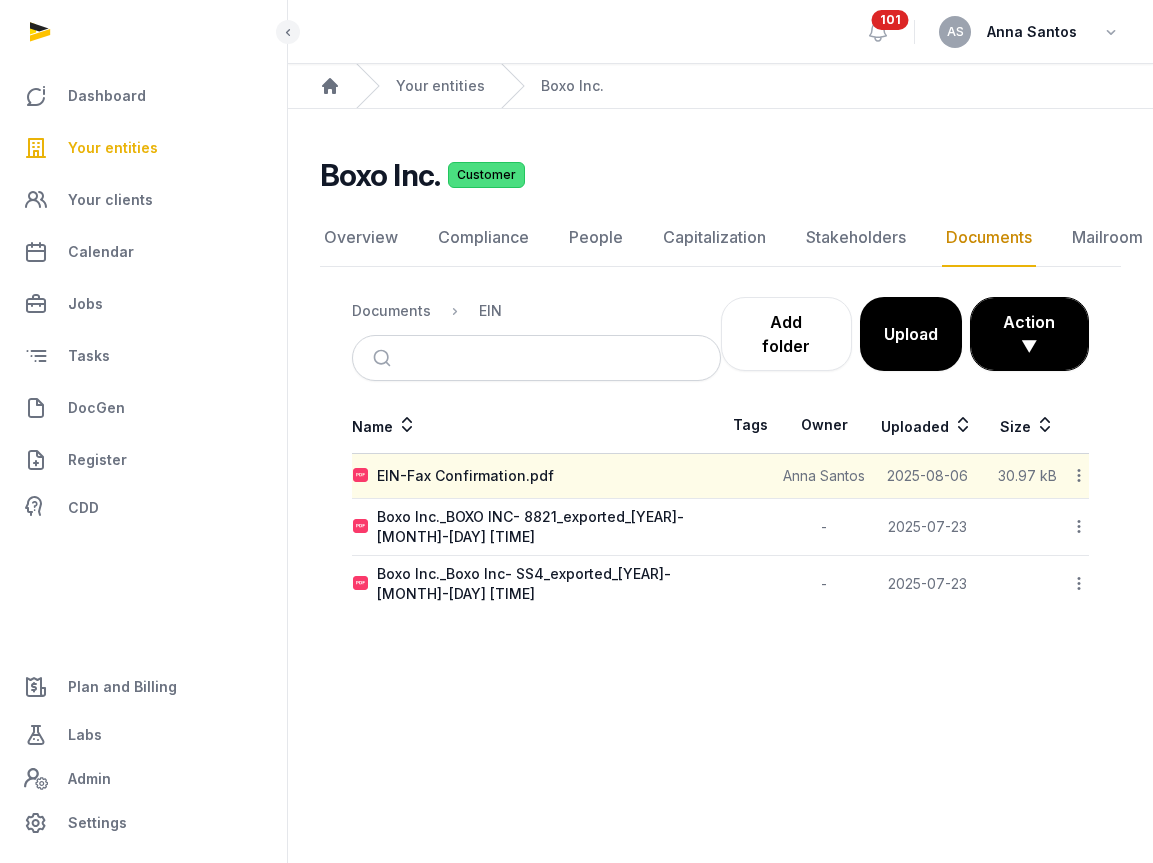 click on "Your entities" at bounding box center (113, 148) 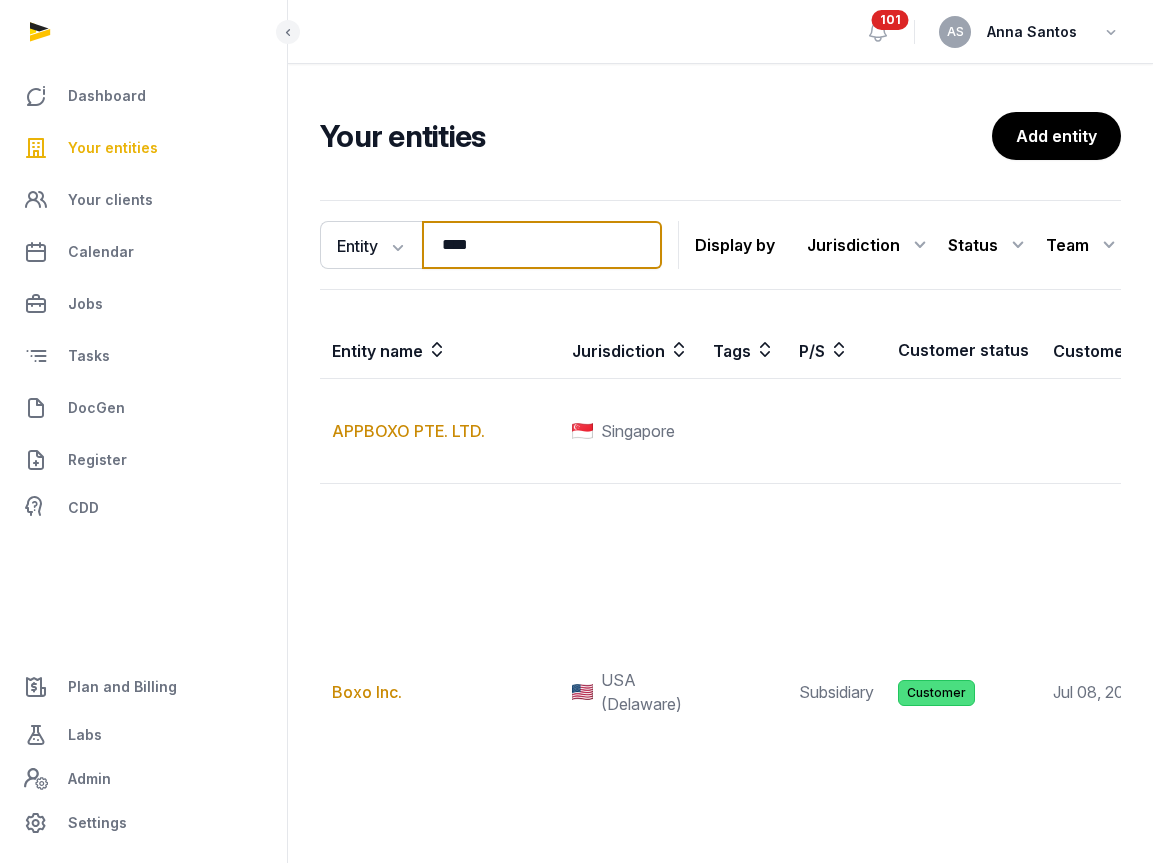 drag, startPoint x: 511, startPoint y: 228, endPoint x: 512, endPoint y: 242, distance: 14.035668 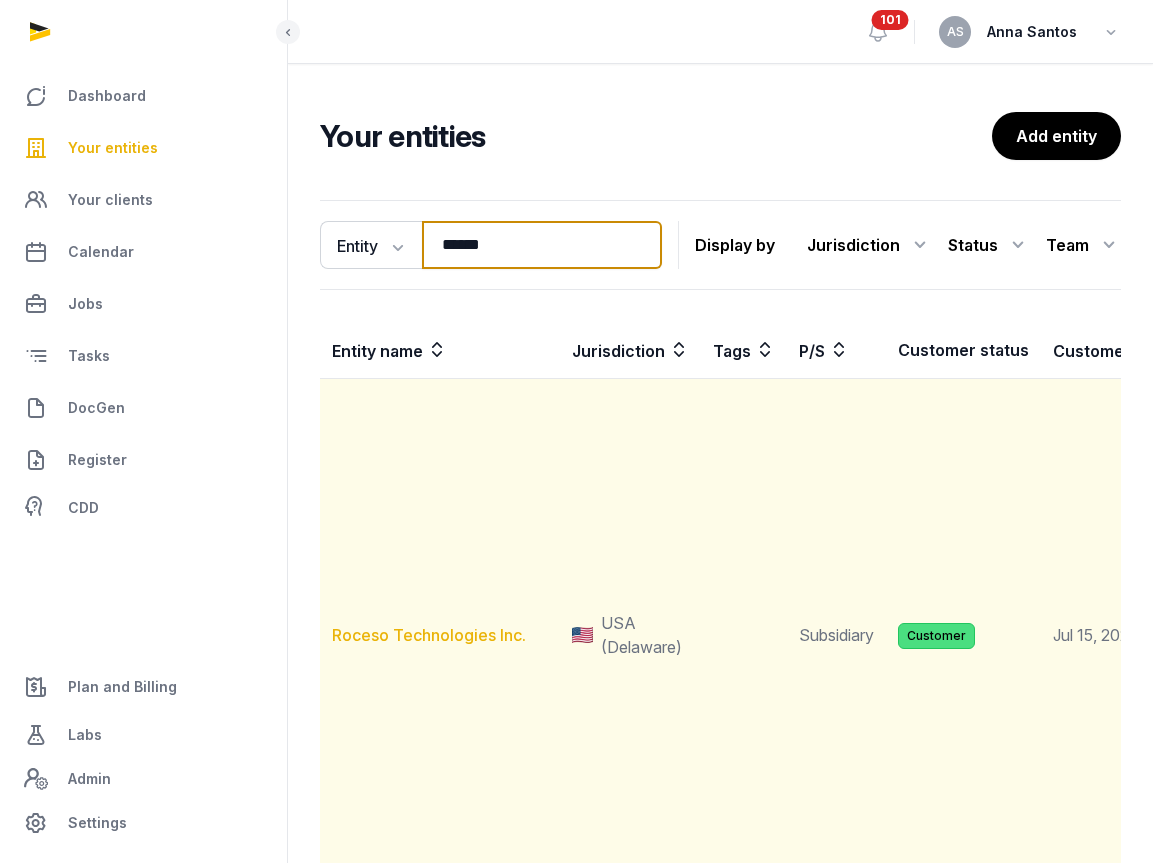 type on "******" 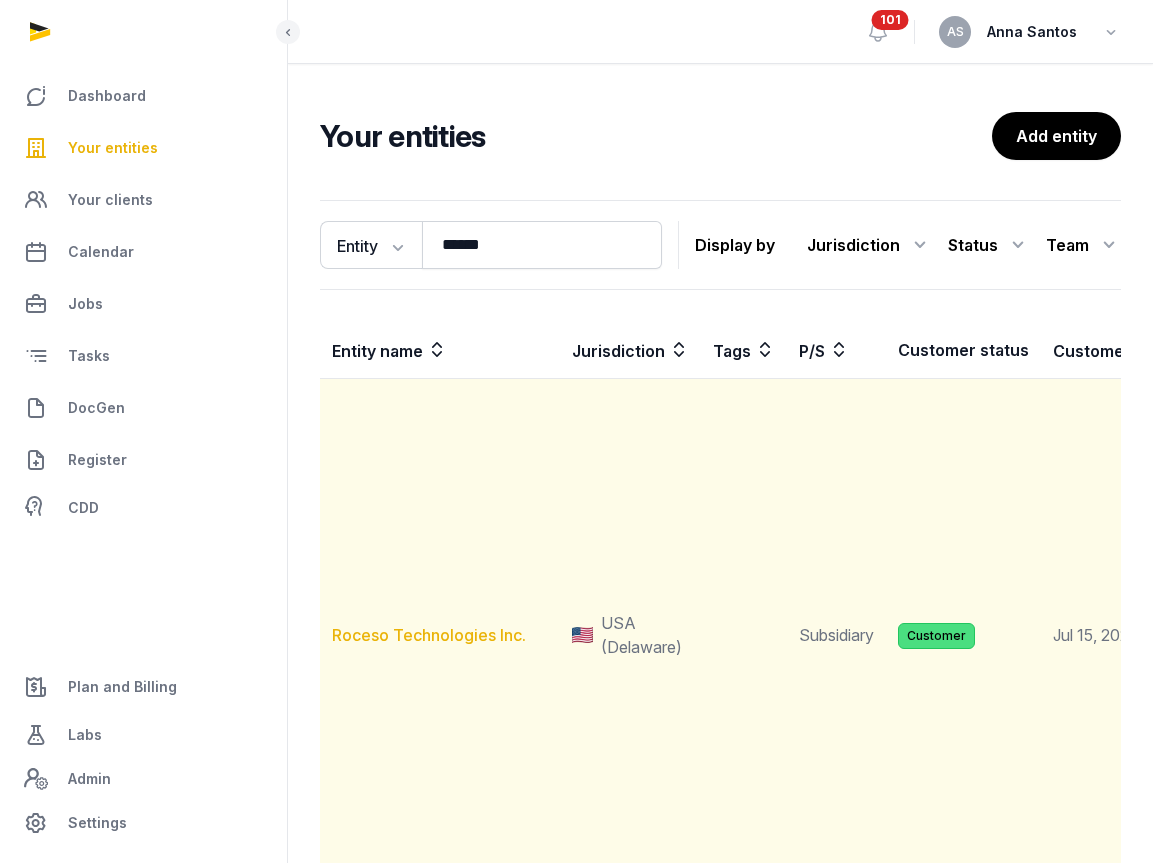 click on "Roceso Technologies Inc." at bounding box center (429, 635) 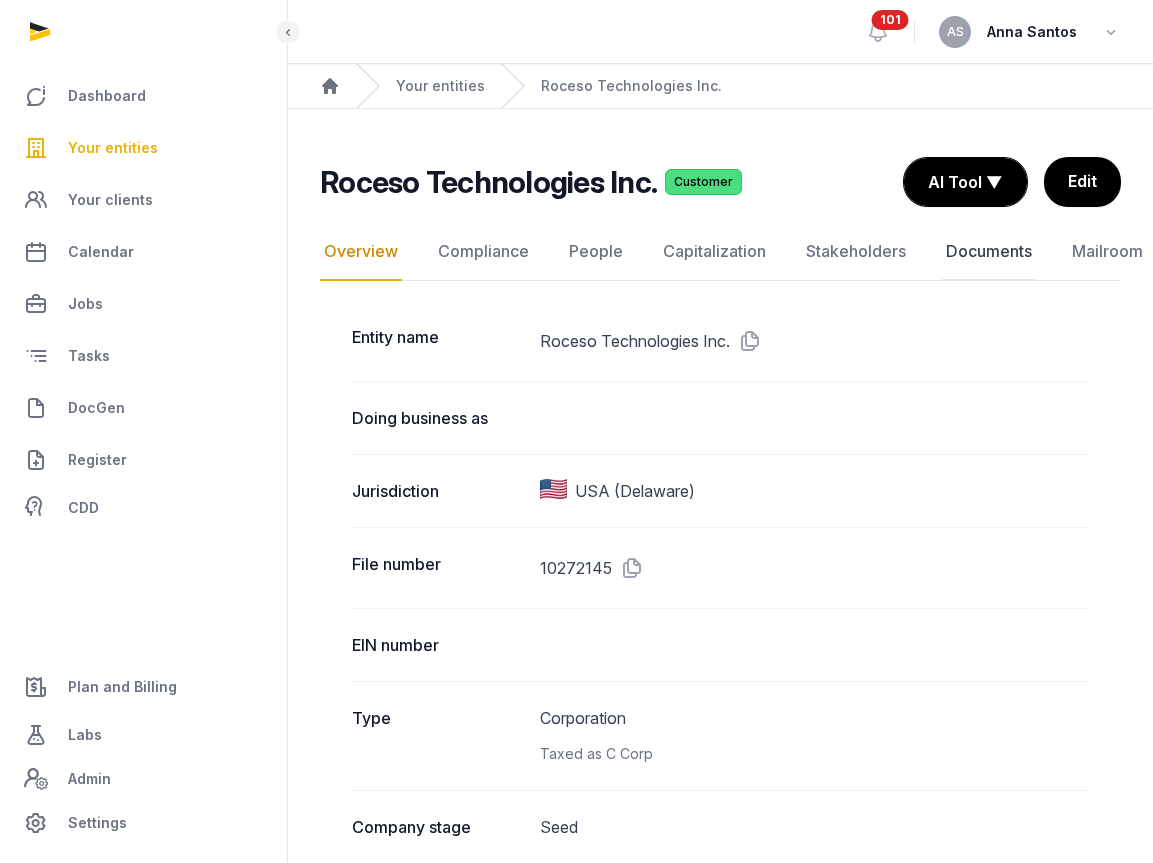 click on "Documents" 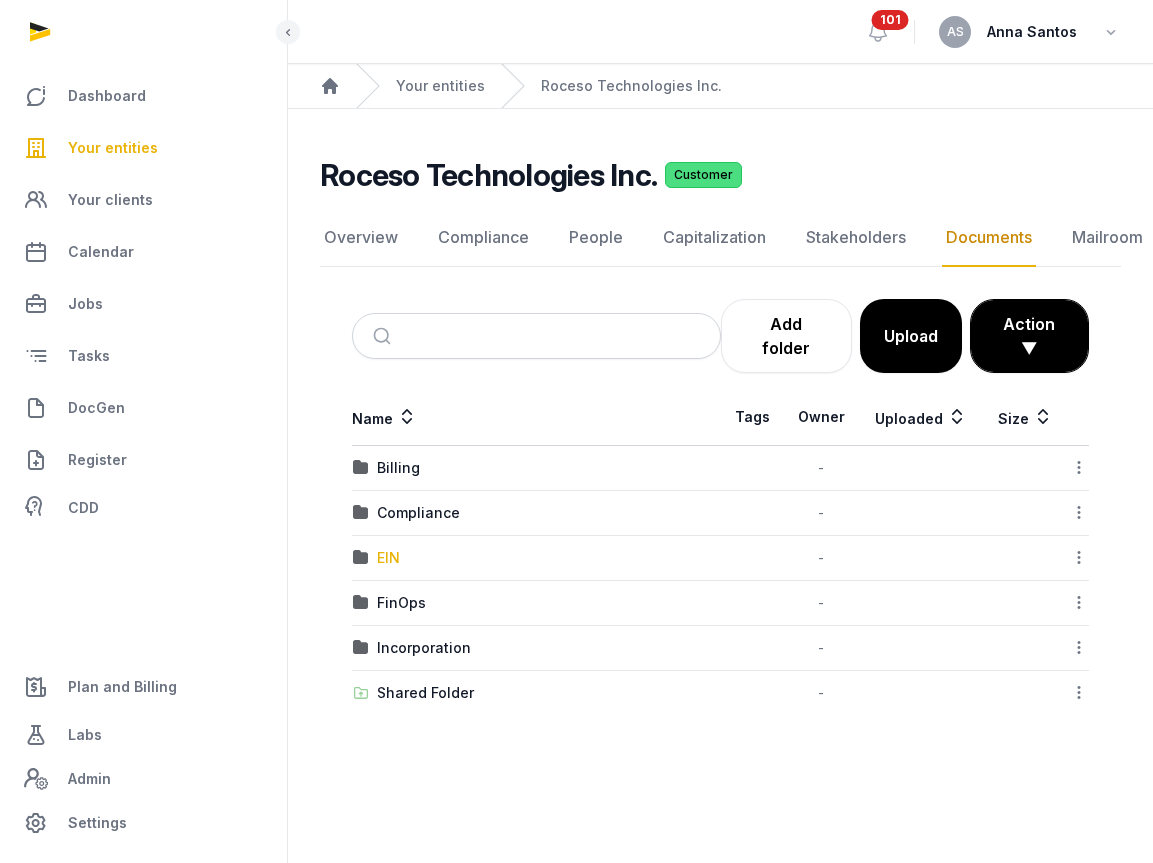 click on "EIN" at bounding box center [388, 558] 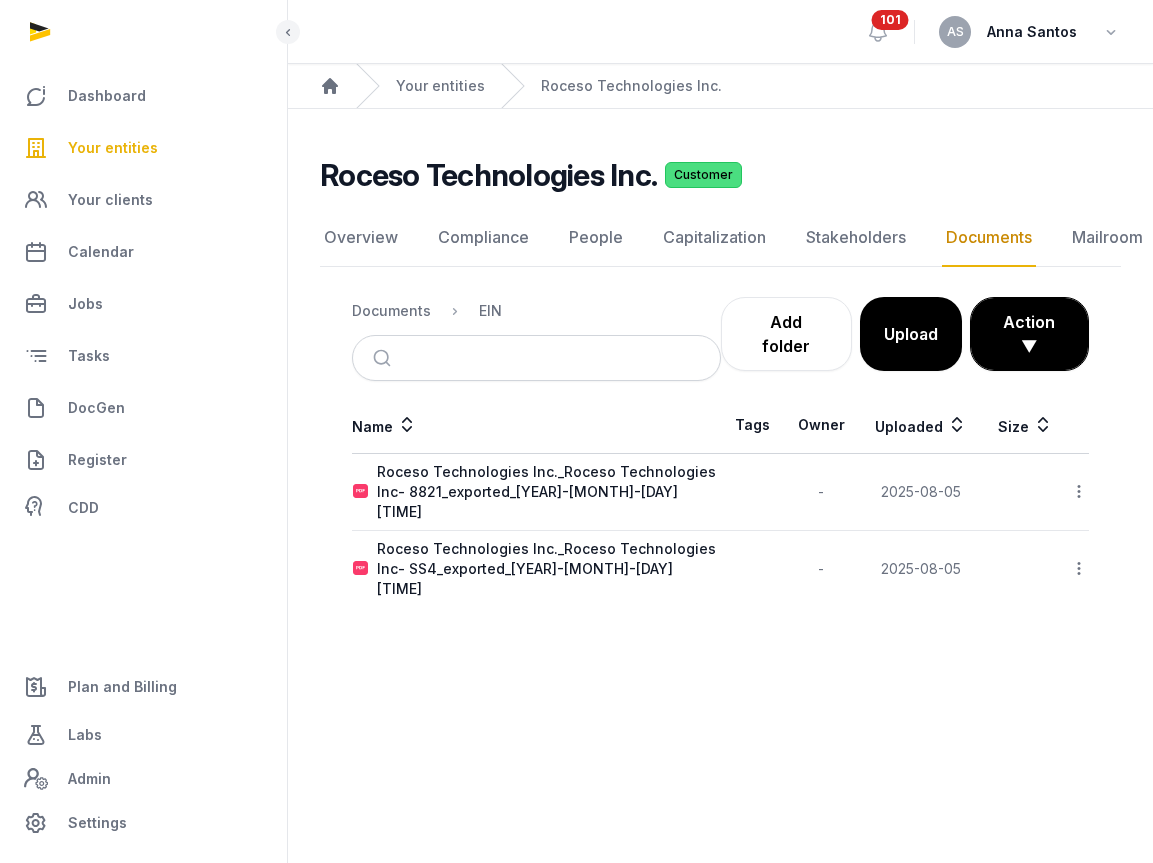 click 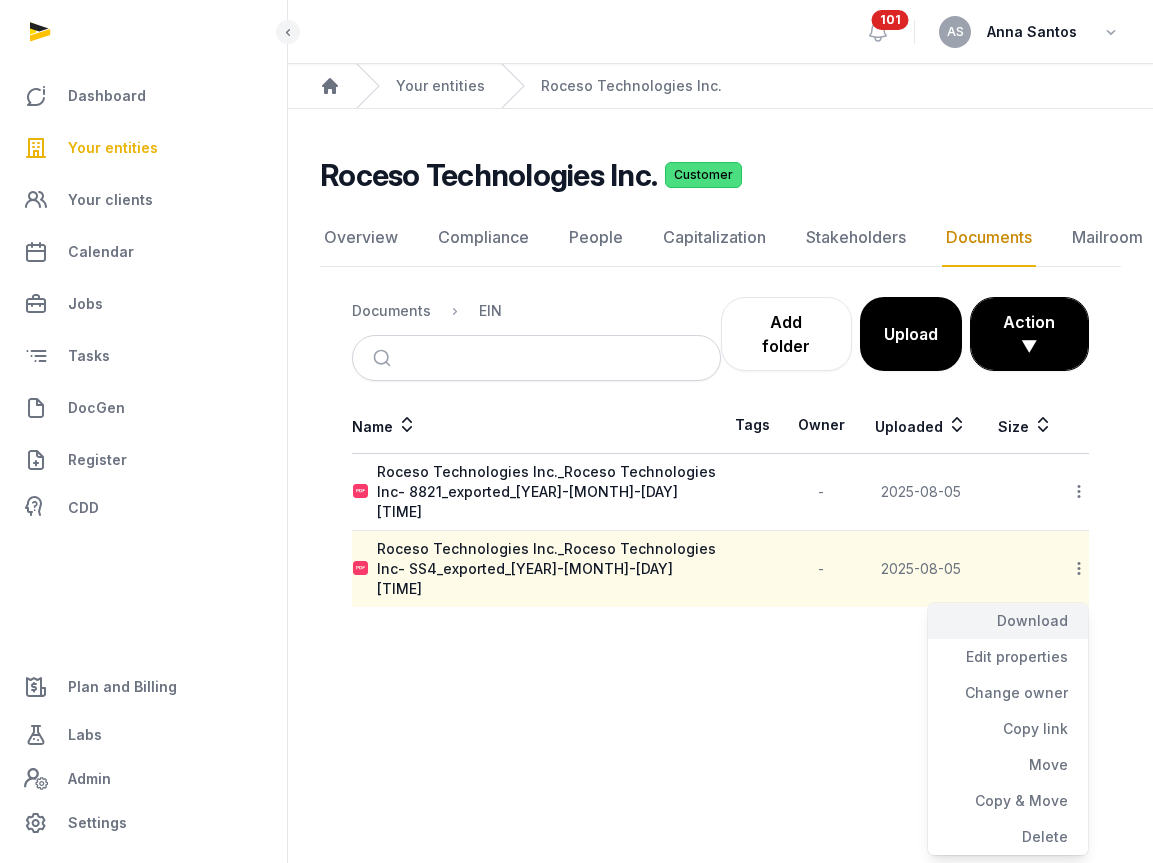 click on "Download" 